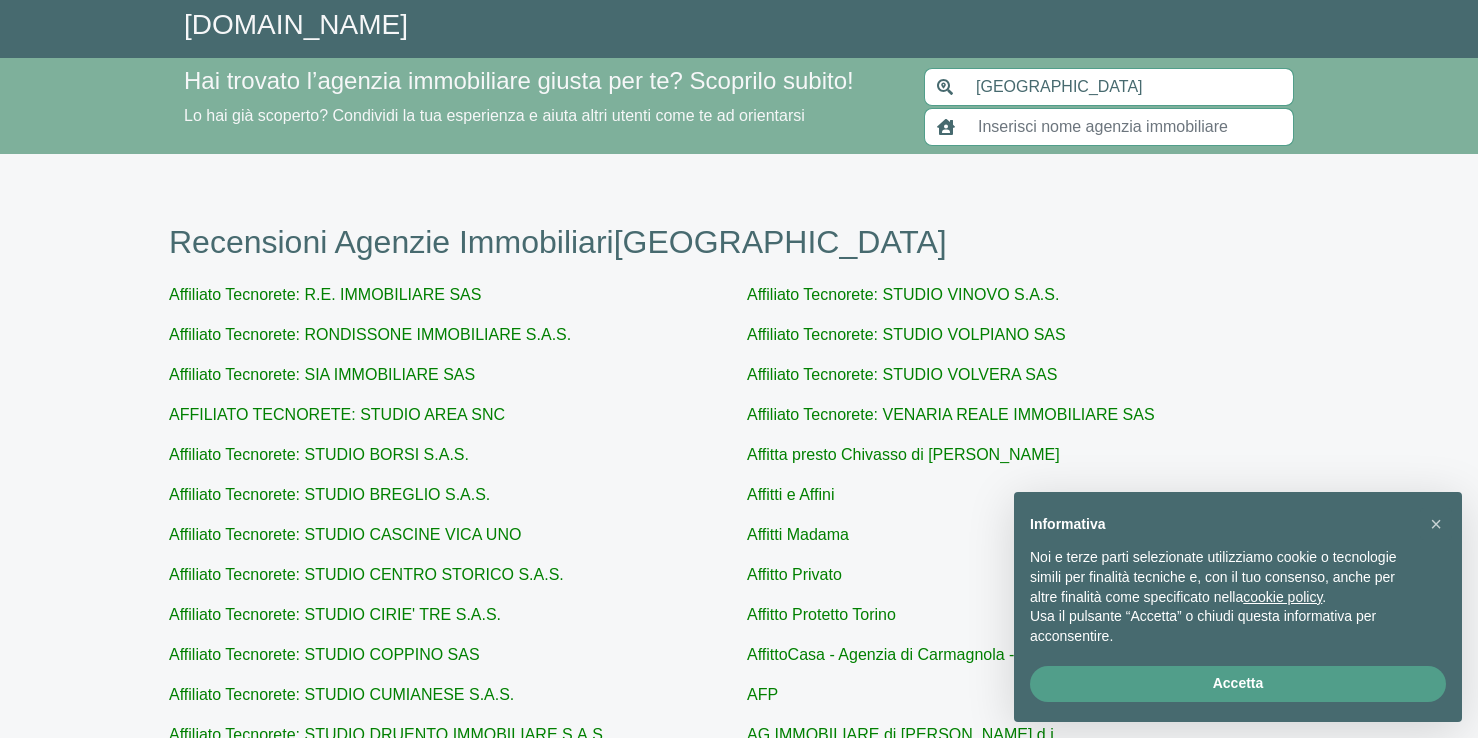 scroll, scrollTop: 0, scrollLeft: 0, axis: both 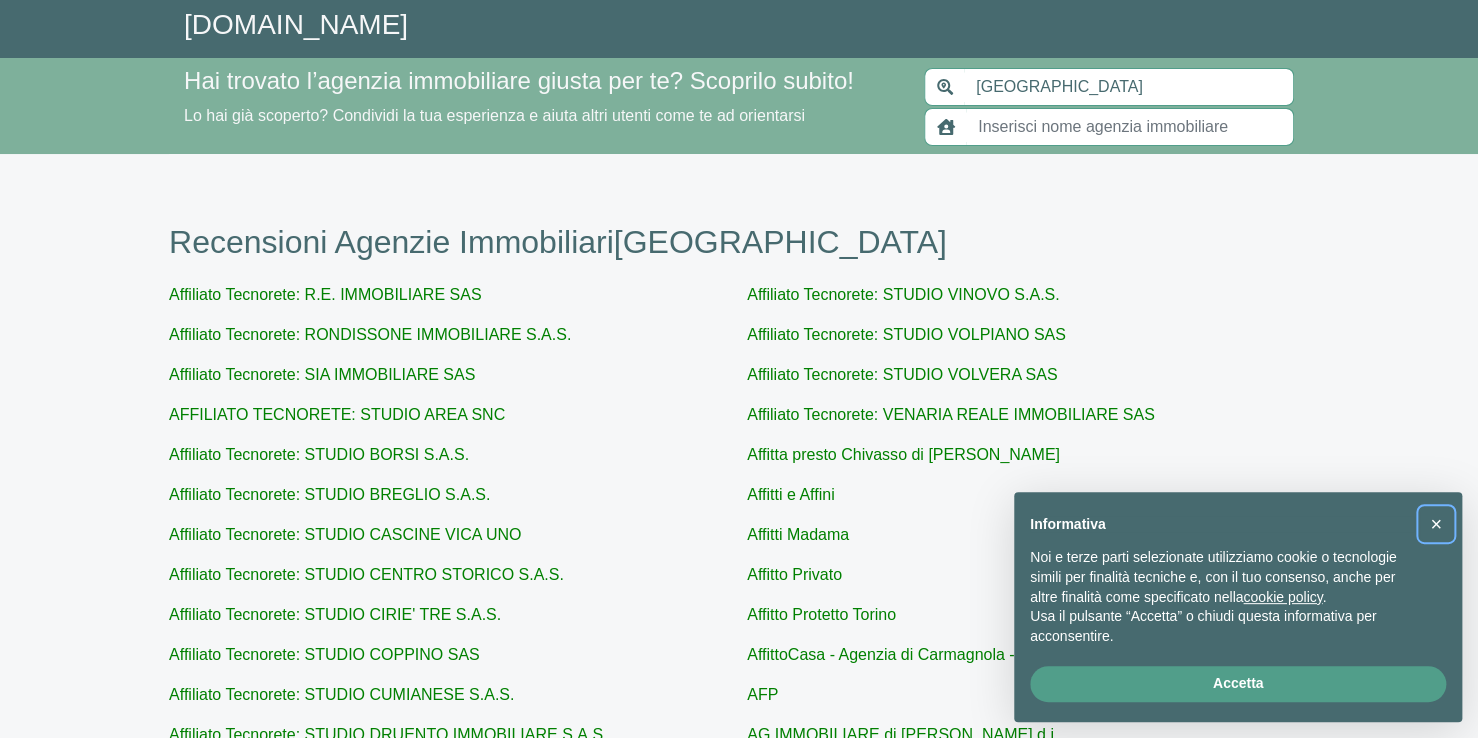 click on "×" at bounding box center (1436, 524) 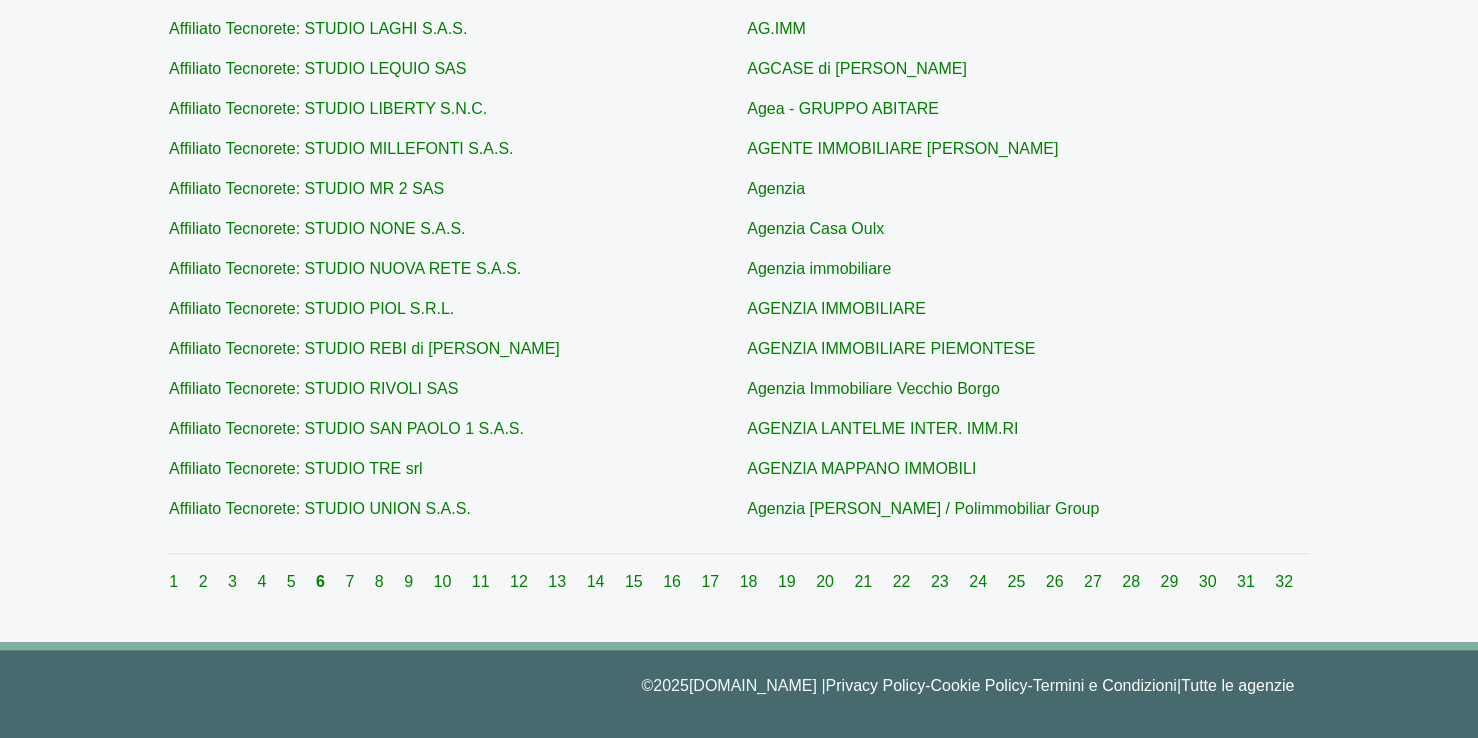 scroll, scrollTop: 580, scrollLeft: 0, axis: vertical 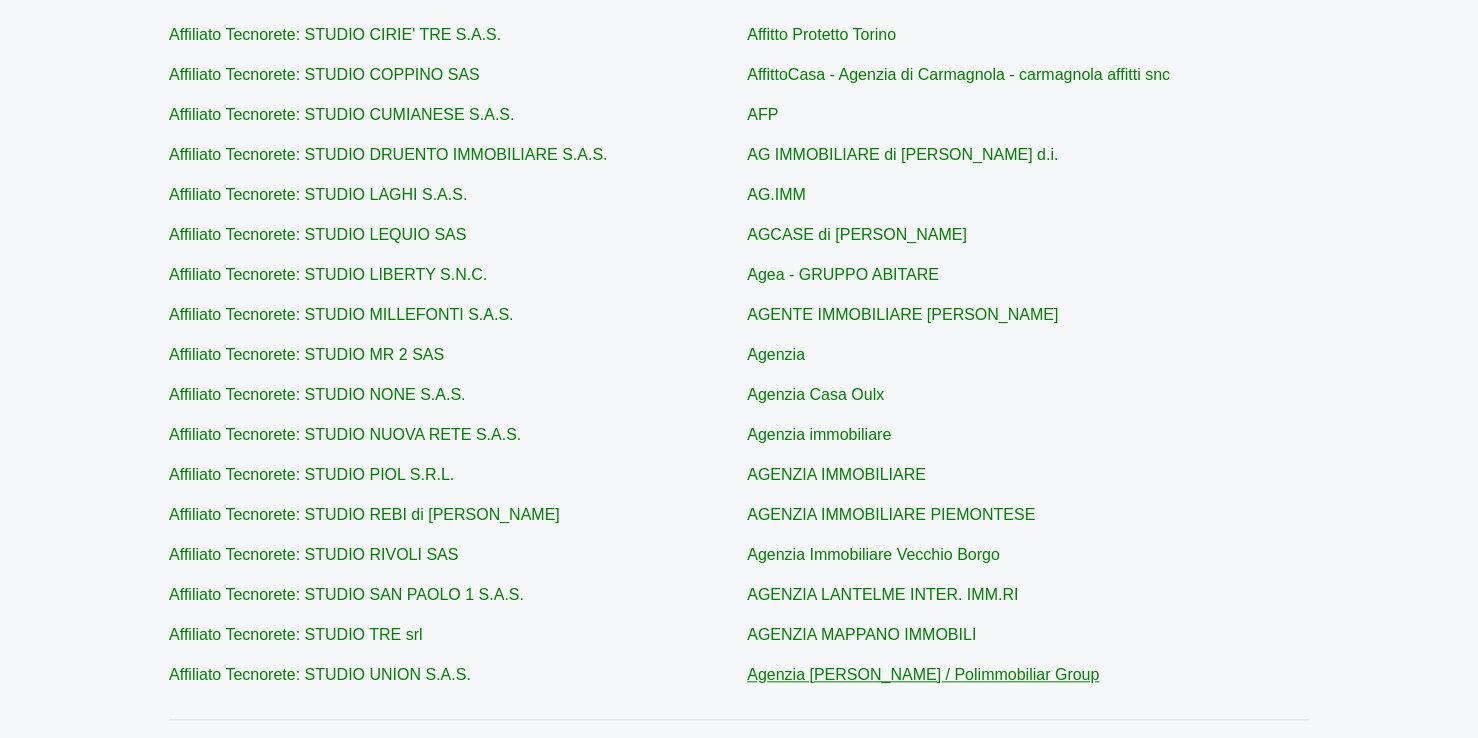 click on "Agenzia [PERSON_NAME] / Polimmobiliar Group" at bounding box center (923, 674) 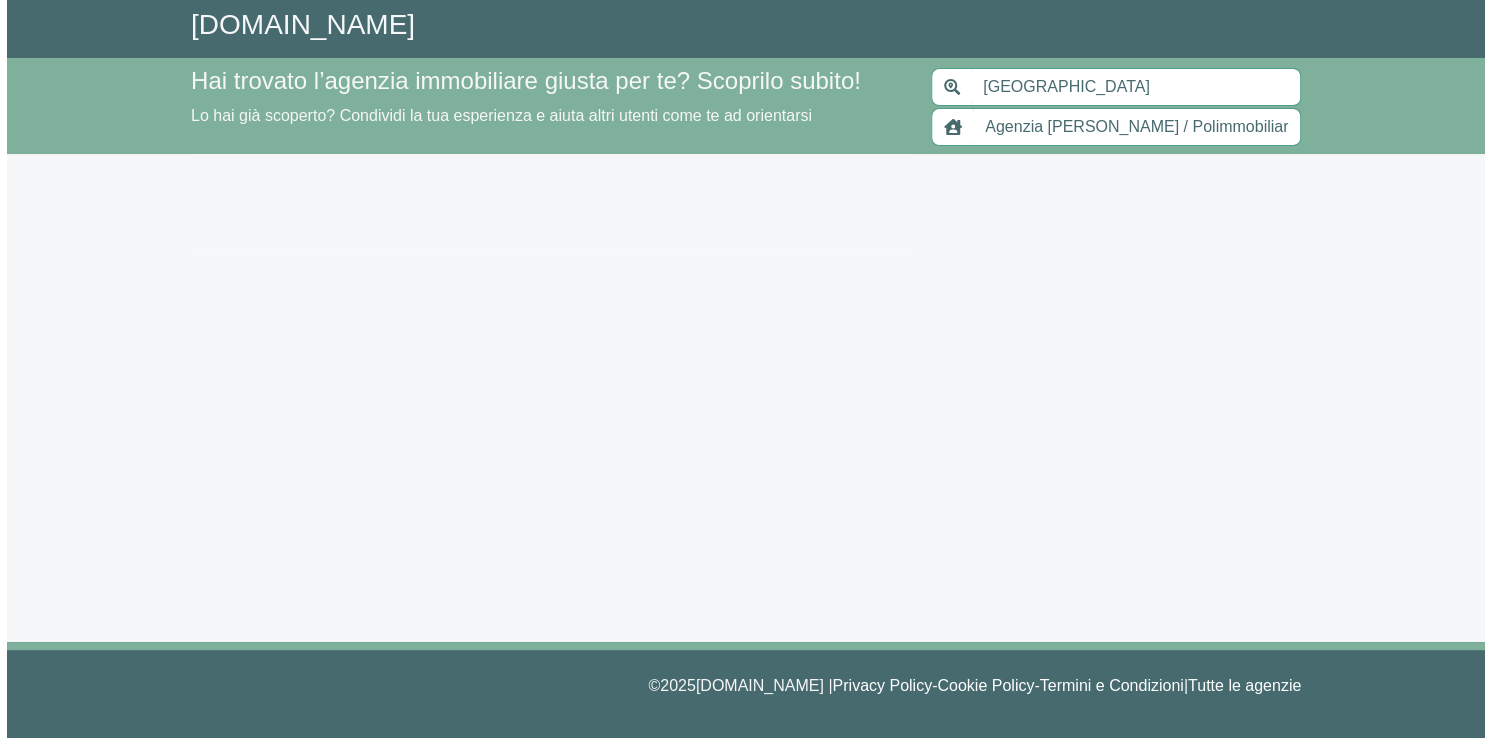scroll, scrollTop: 0, scrollLeft: 0, axis: both 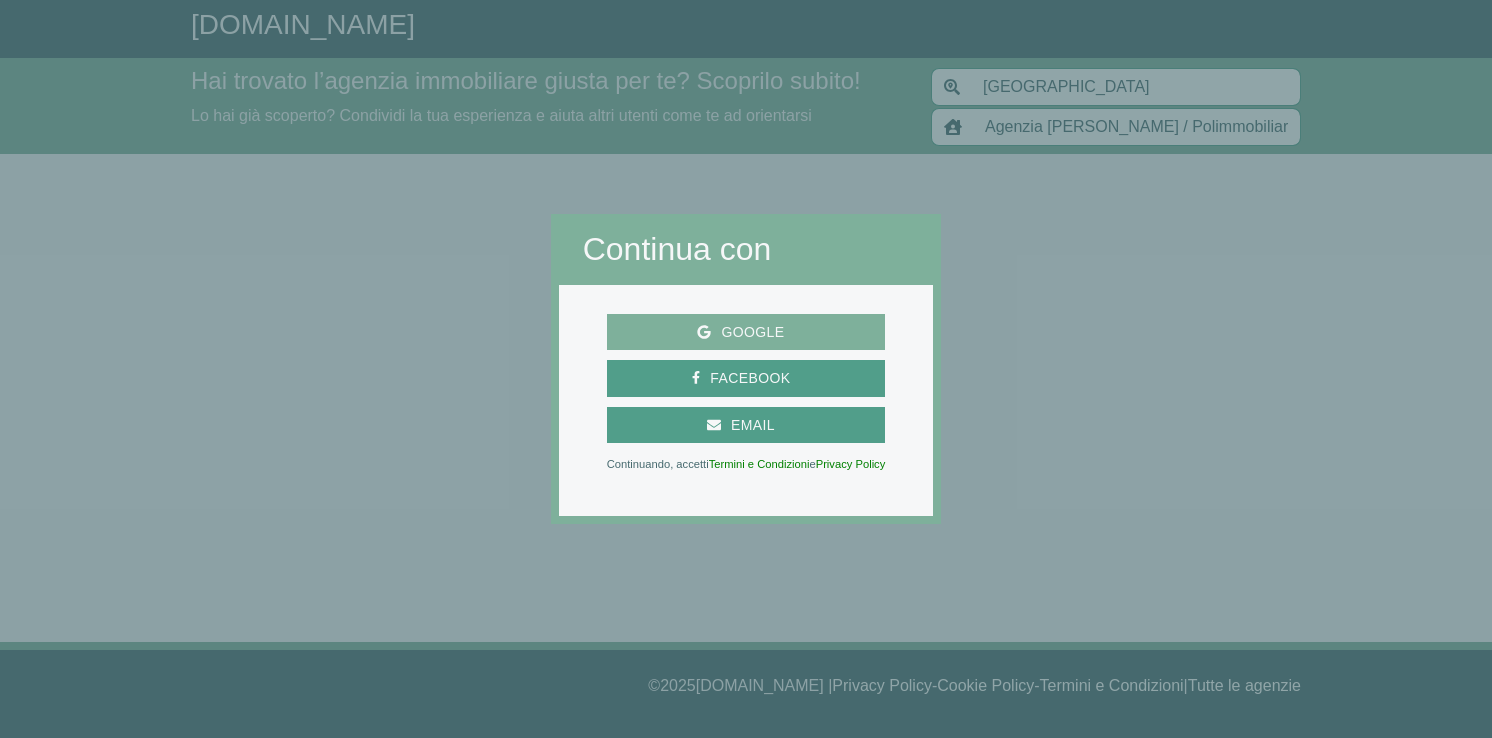click on "Google" at bounding box center [752, 332] 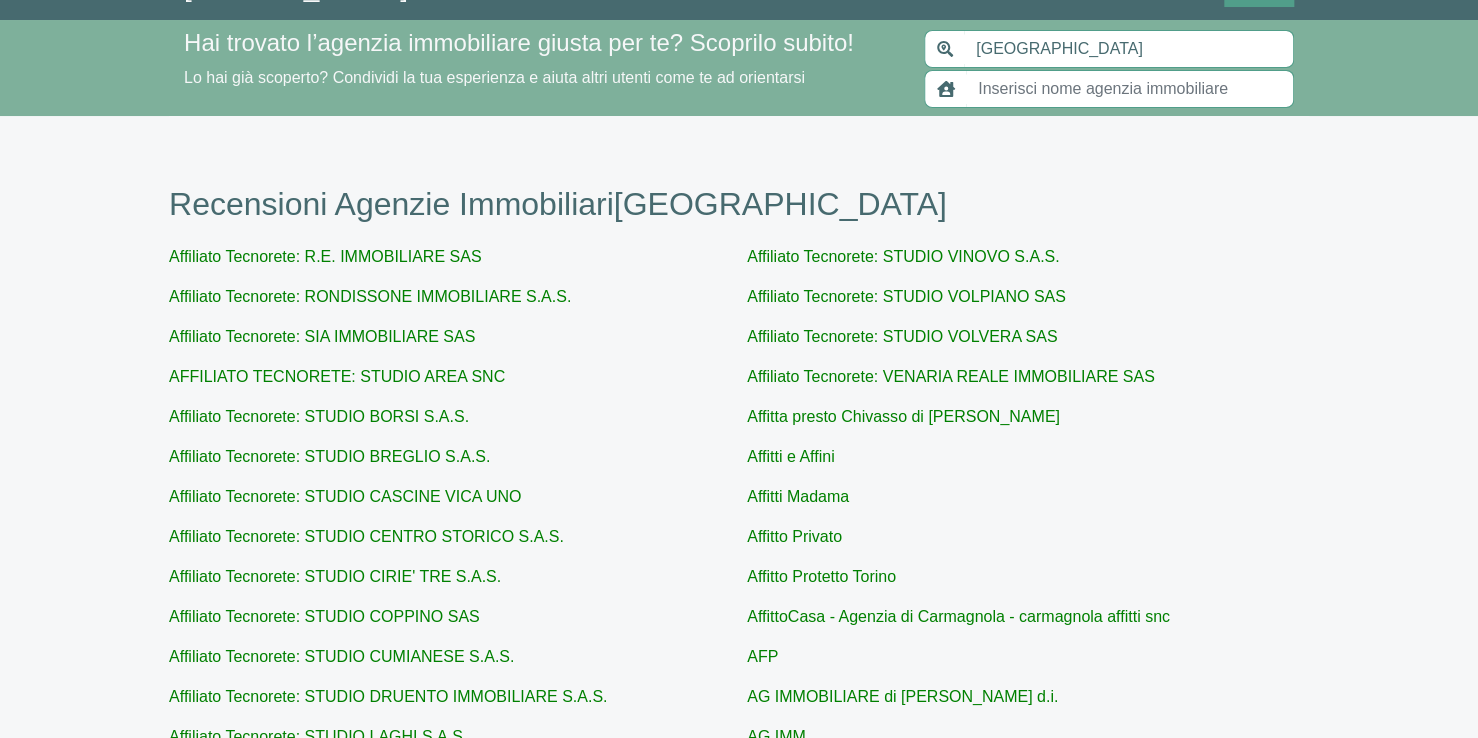 scroll, scrollTop: 0, scrollLeft: 0, axis: both 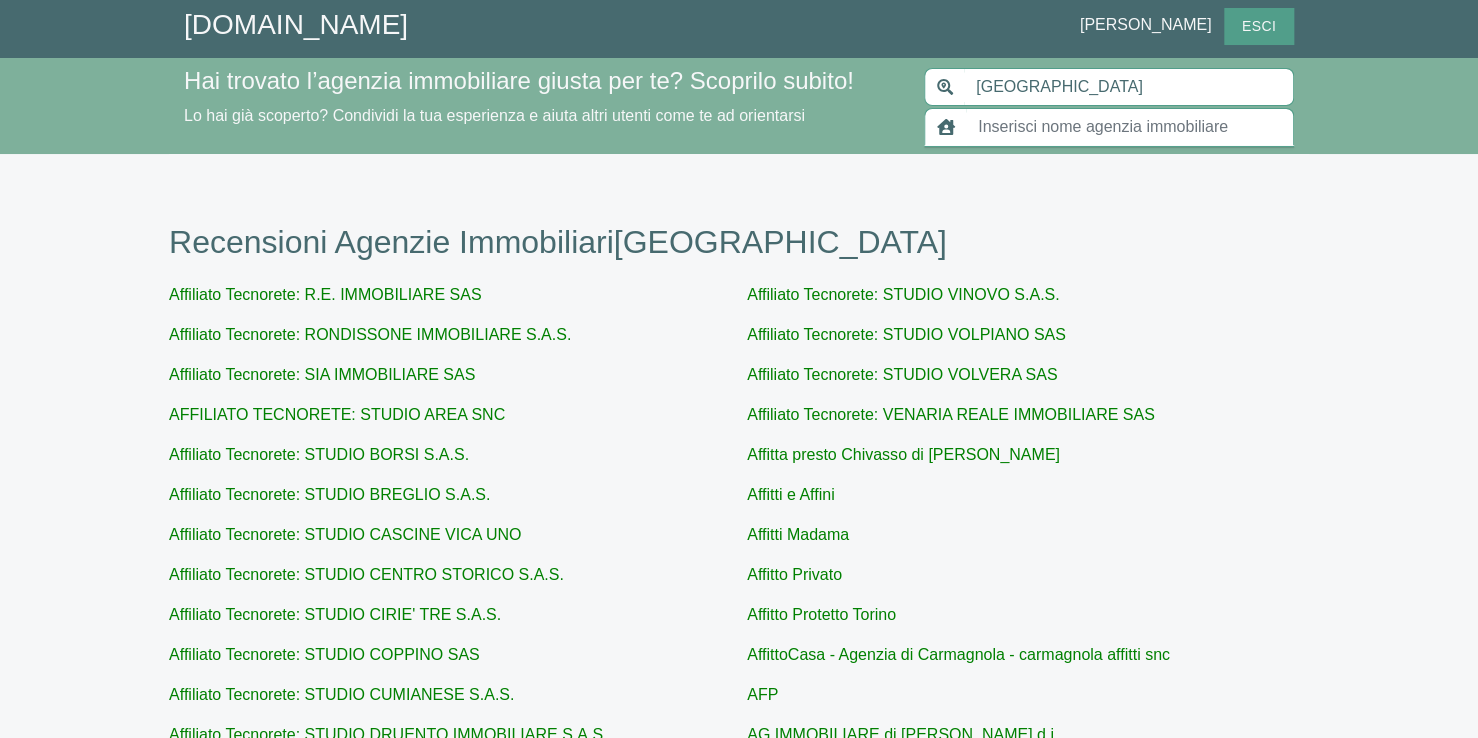 click at bounding box center (1130, 127) 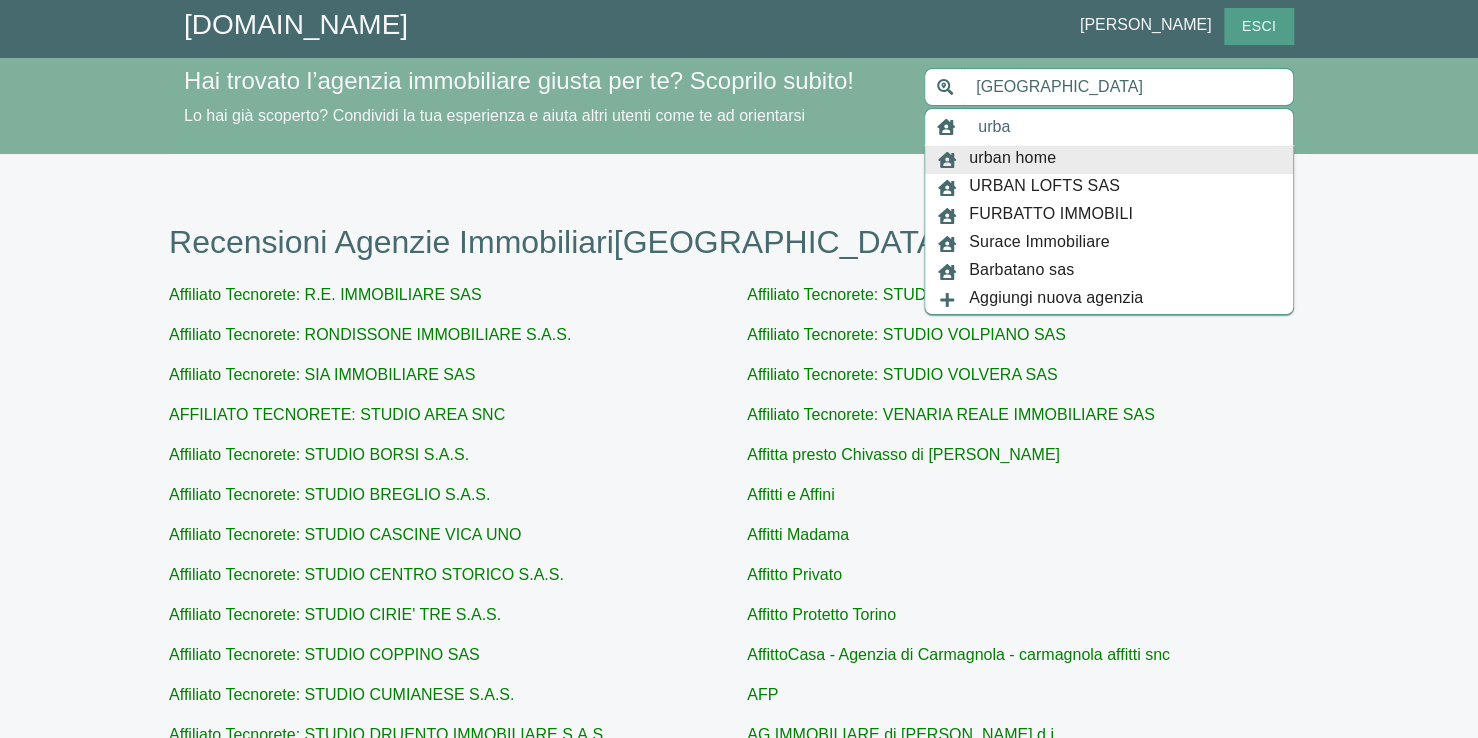 click on "urban home" at bounding box center [1109, 160] 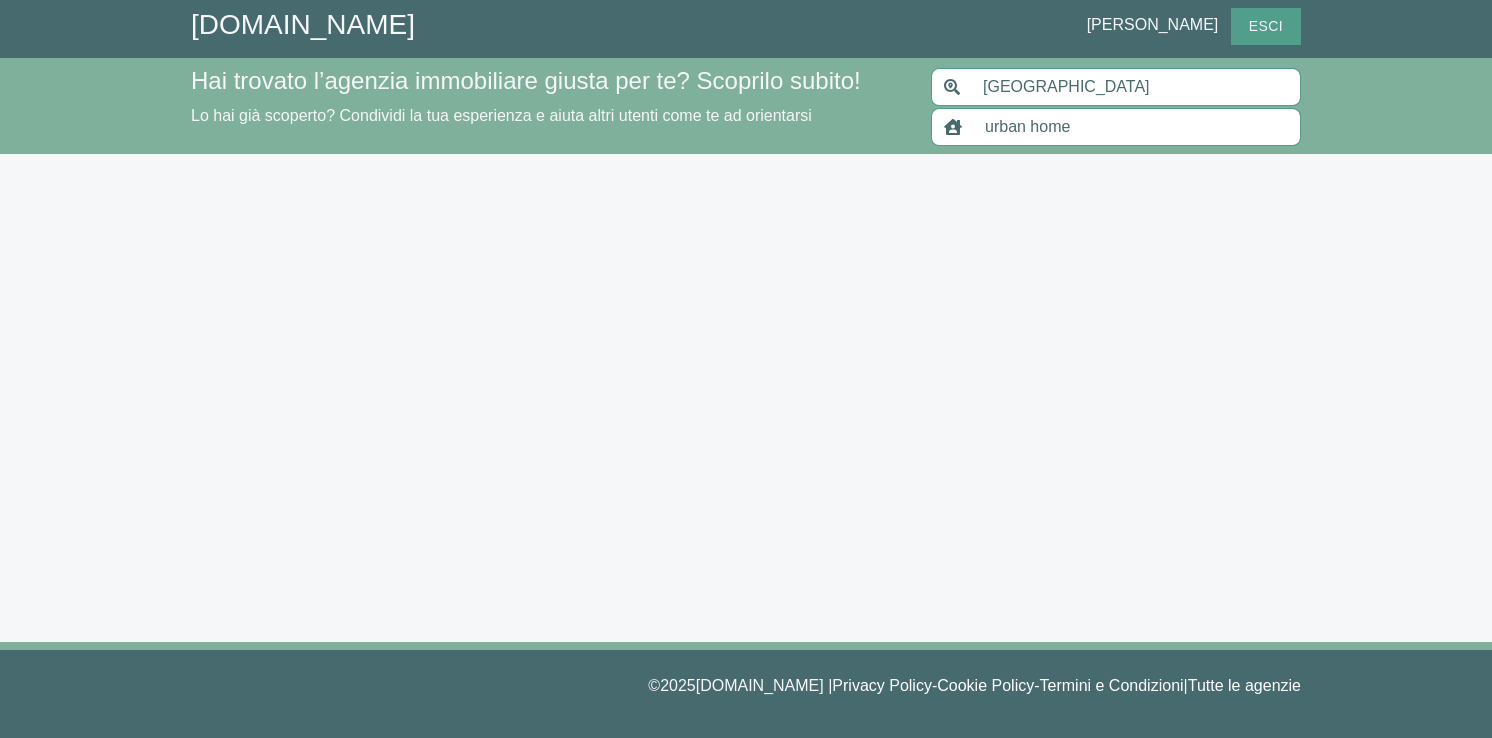 type 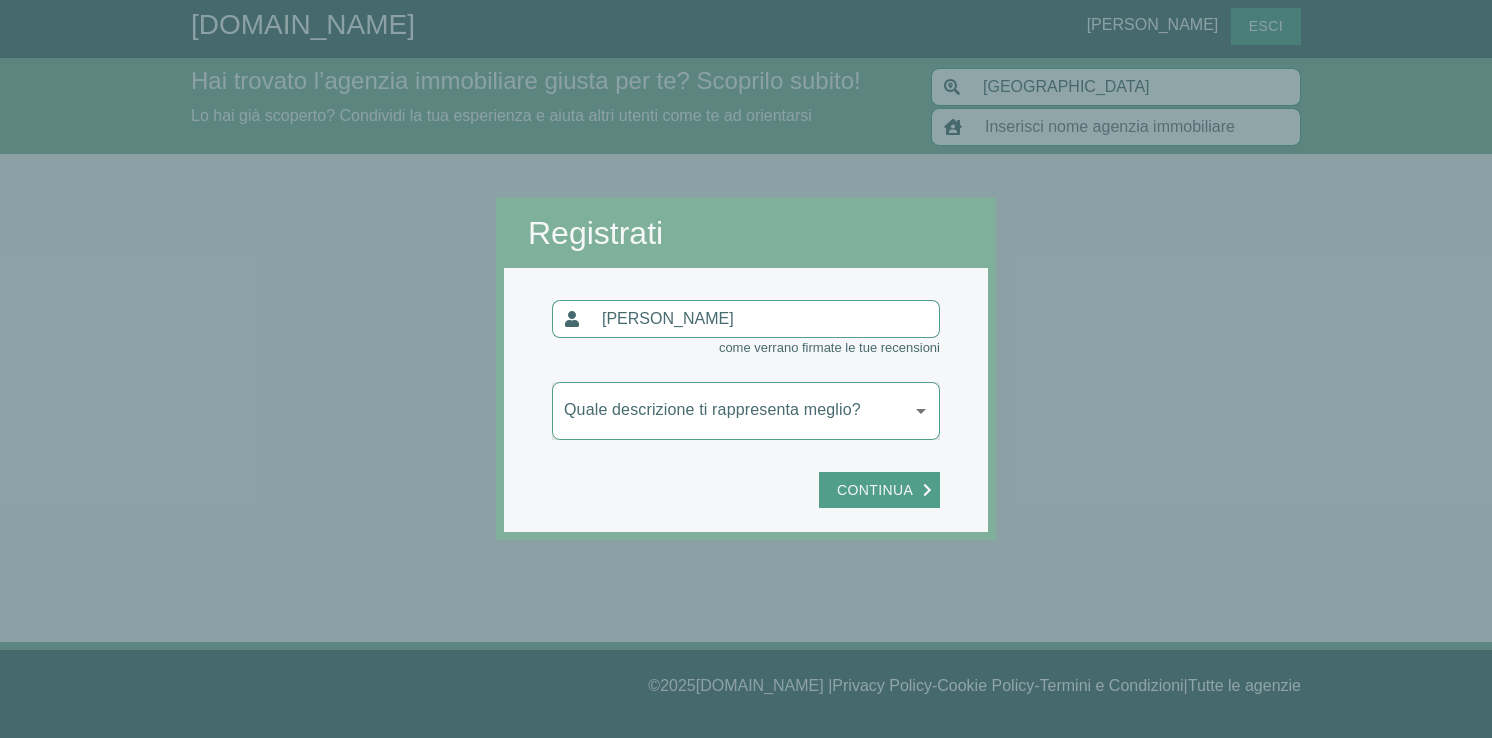 click on "[DOMAIN_NAME] carlo armenia   Esci Hai trovato l’agenzia immobiliare giusta per te? Scoprilo subito! Lo hai già scoperto? Condividi la tua esperienza e aiuta altri utenti come te ad orientarsi Torino Torino  ( Provincia ) [GEOGRAPHIC_DATA]  ( TO ) Torgnon  ( AO ) Trino  ( VC ) Spotorno  ( SV ) Registrati carlo armenia come verrano firmate le tue recensioni Quale descrizione ti rappresenta meglio? ​ Con quante agenzie sei entrato in contatto? ​ Continua ©  2025  [DOMAIN_NAME] |  Privacy Policy  -  Cookie Policy  -  Termini e Condizioni  |  Tutte le agenzie ©  2025  [DOMAIN_NAME]  Privacy Policy  -  Cookie Policy  -  Termini e Condizioni    Tutte le agenzie" at bounding box center (746, 369) 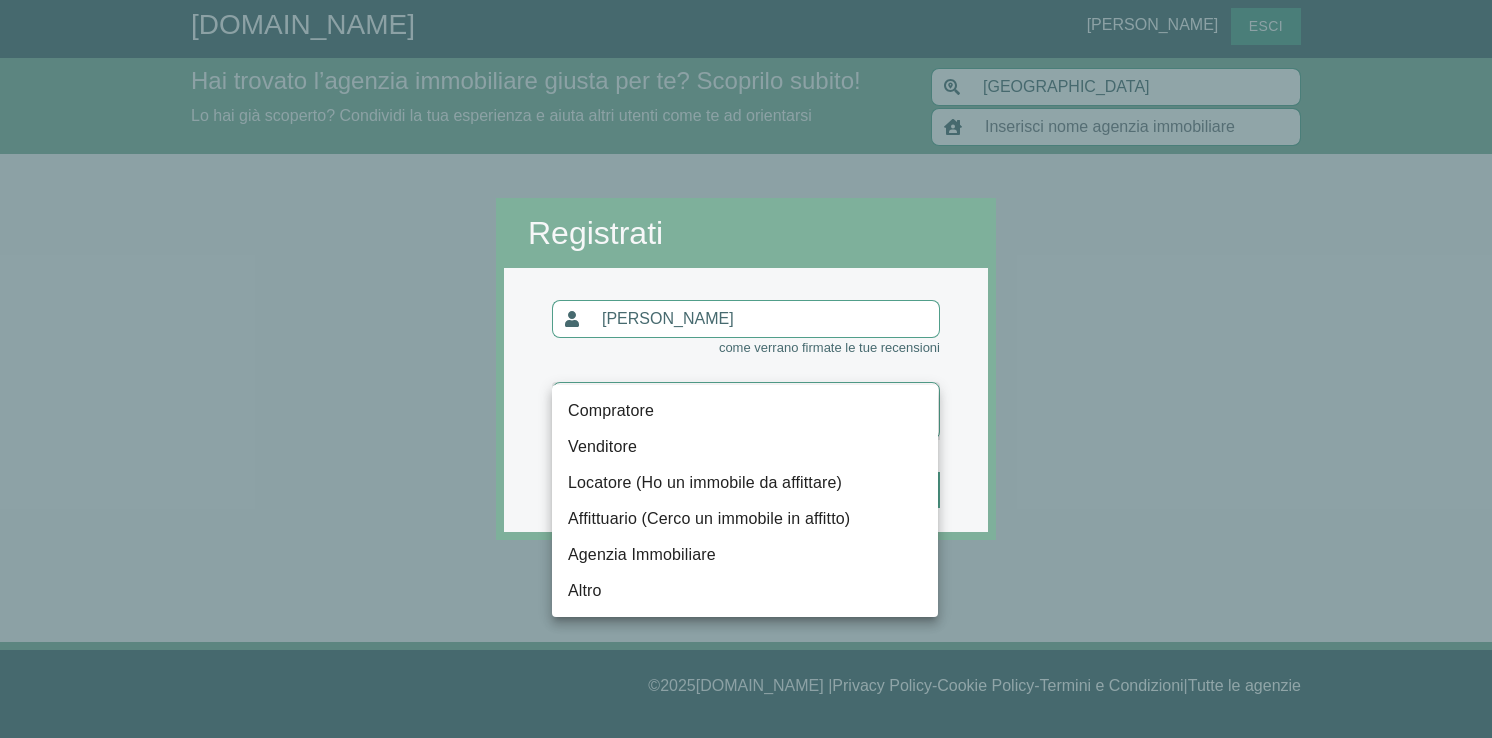 click on "Compratore" at bounding box center (745, 411) 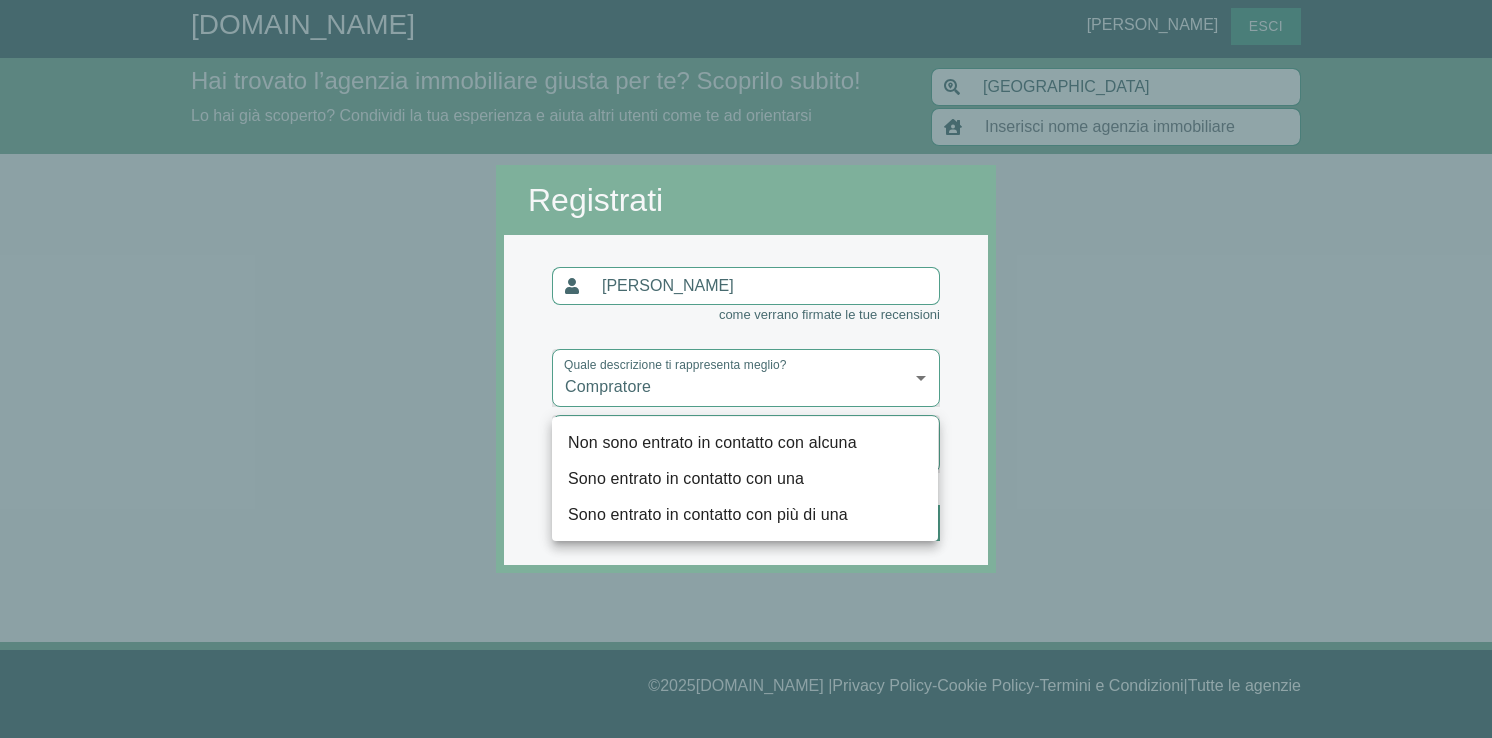 click on "[DOMAIN_NAME] carlo armenia   Esci Hai trovato l’agenzia immobiliare giusta per te? Scoprilo subito! Lo hai già scoperto? Condividi la tua esperienza e aiuta altri utenti come te ad orientarsi Torino Torino  ( Provincia ) [GEOGRAPHIC_DATA]  ( TO ) Torgnon  ( AO ) Trino  ( VC ) Spotorno  ( SV ) Registrati carlo armenia come verrano firmate le tue recensioni Quale descrizione ti rappresenta meglio? Compratore compratore Con quante agenzie sei entrato in contatto? ​ Continua ©  2025  [DOMAIN_NAME] |  Privacy Policy  -  Cookie Policy  -  Termini e Condizioni  |  Tutte le agenzie ©  2025  [DOMAIN_NAME]  Privacy Policy  -  Cookie Policy  -  Termini e Condizioni    Tutte le agenzie Non sono entrato in contatto con alcuna Sono entrato in contatto con una Sono entrato in contatto con più di una" at bounding box center (746, 369) 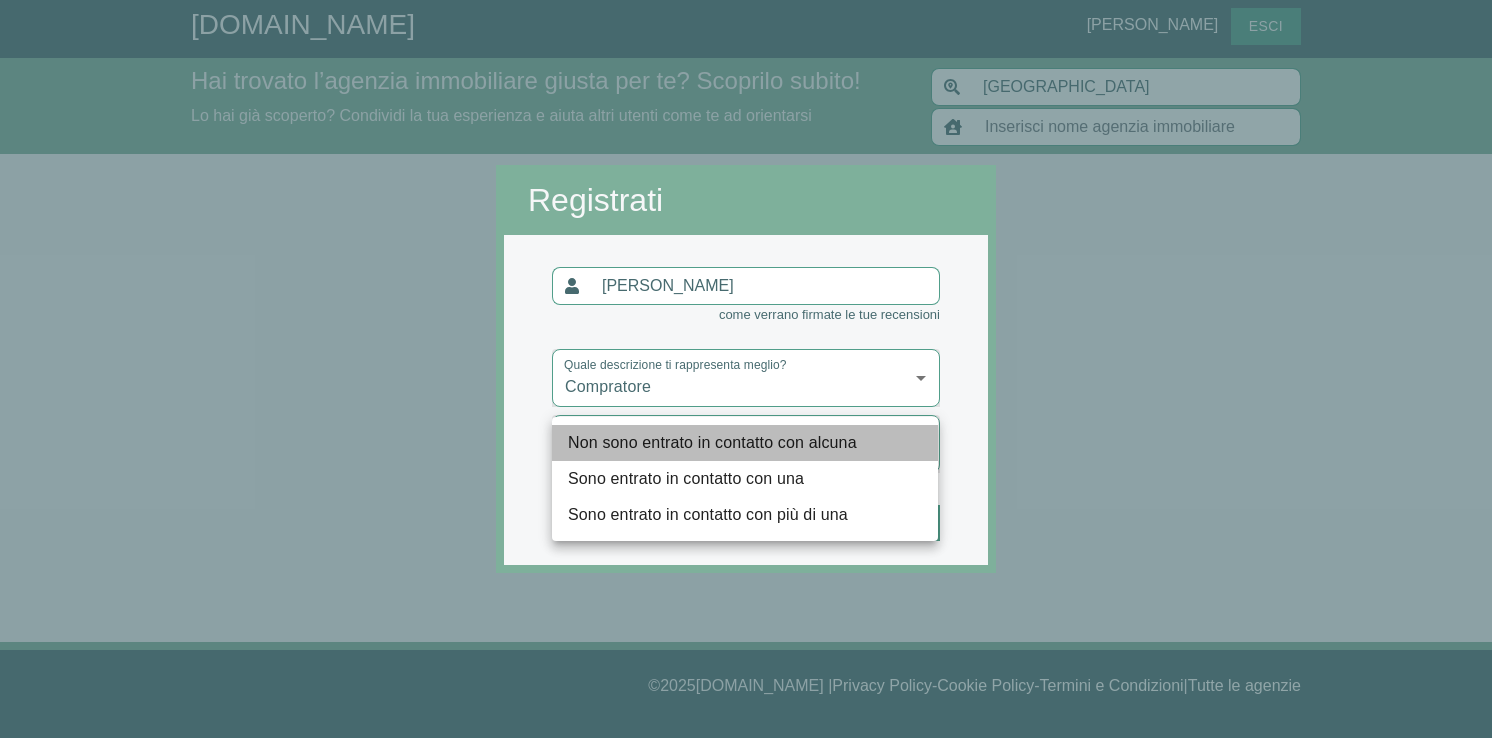 click on "Non sono entrato in contatto con alcuna" at bounding box center [745, 443] 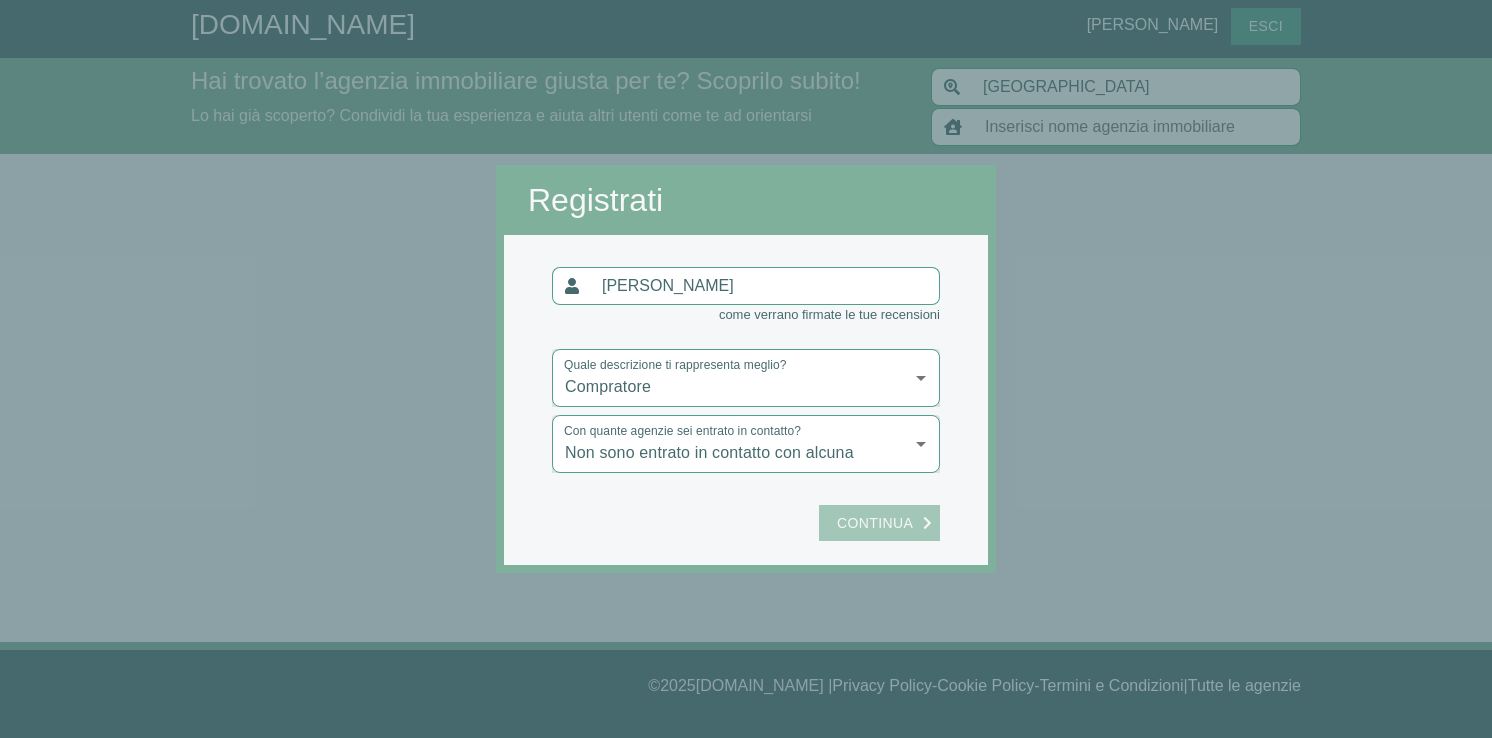 click on "Continua" 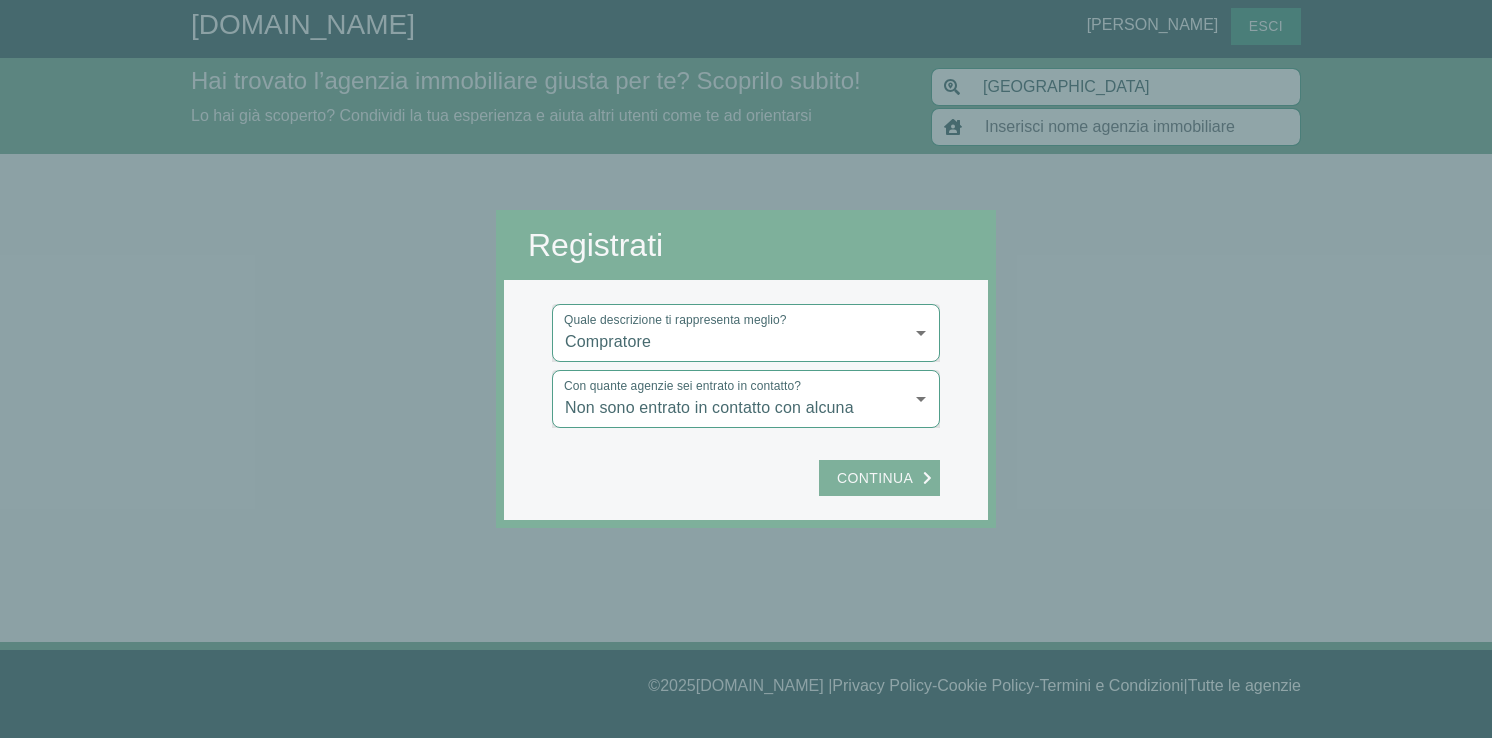 type on "urban home" 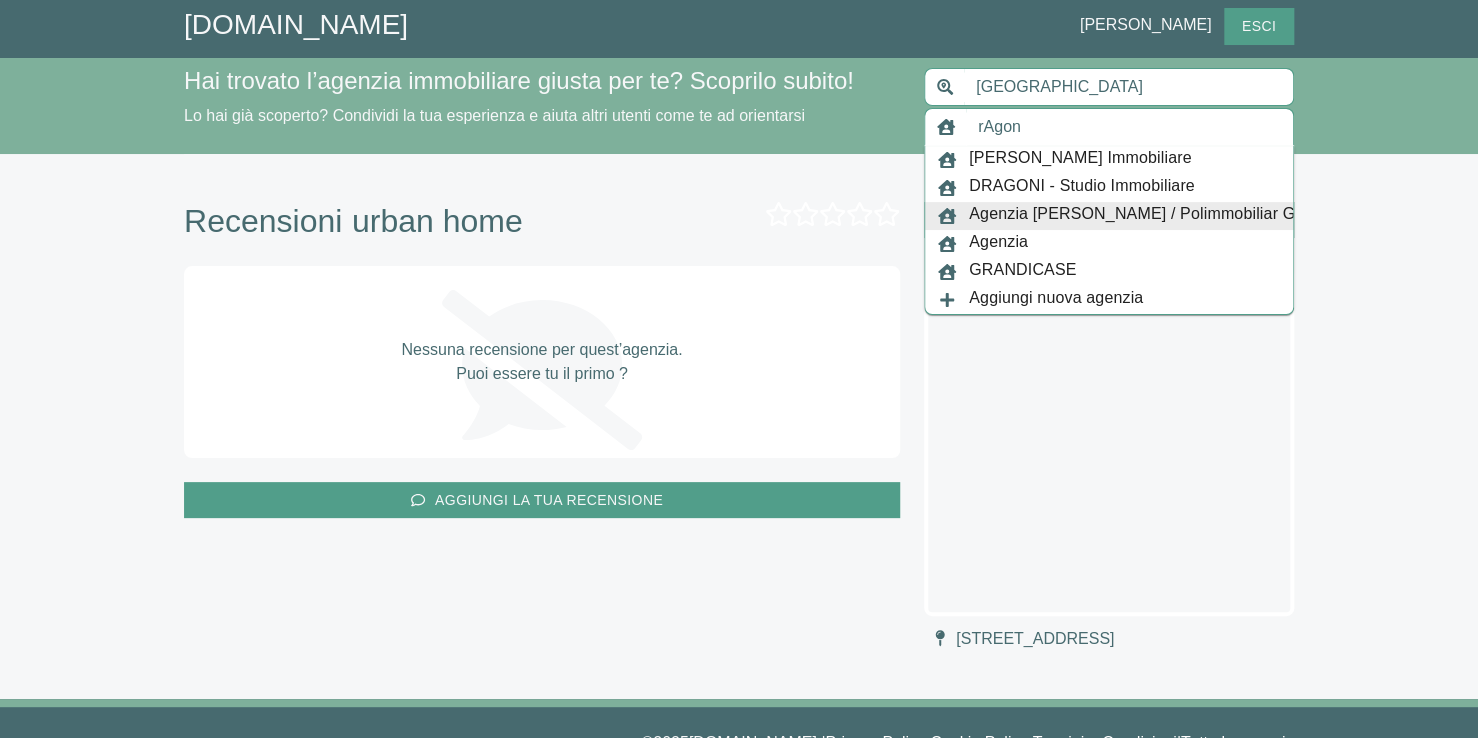 click on "Agenzia [PERSON_NAME] / Polimmobiliar Group" at bounding box center (1148, 216) 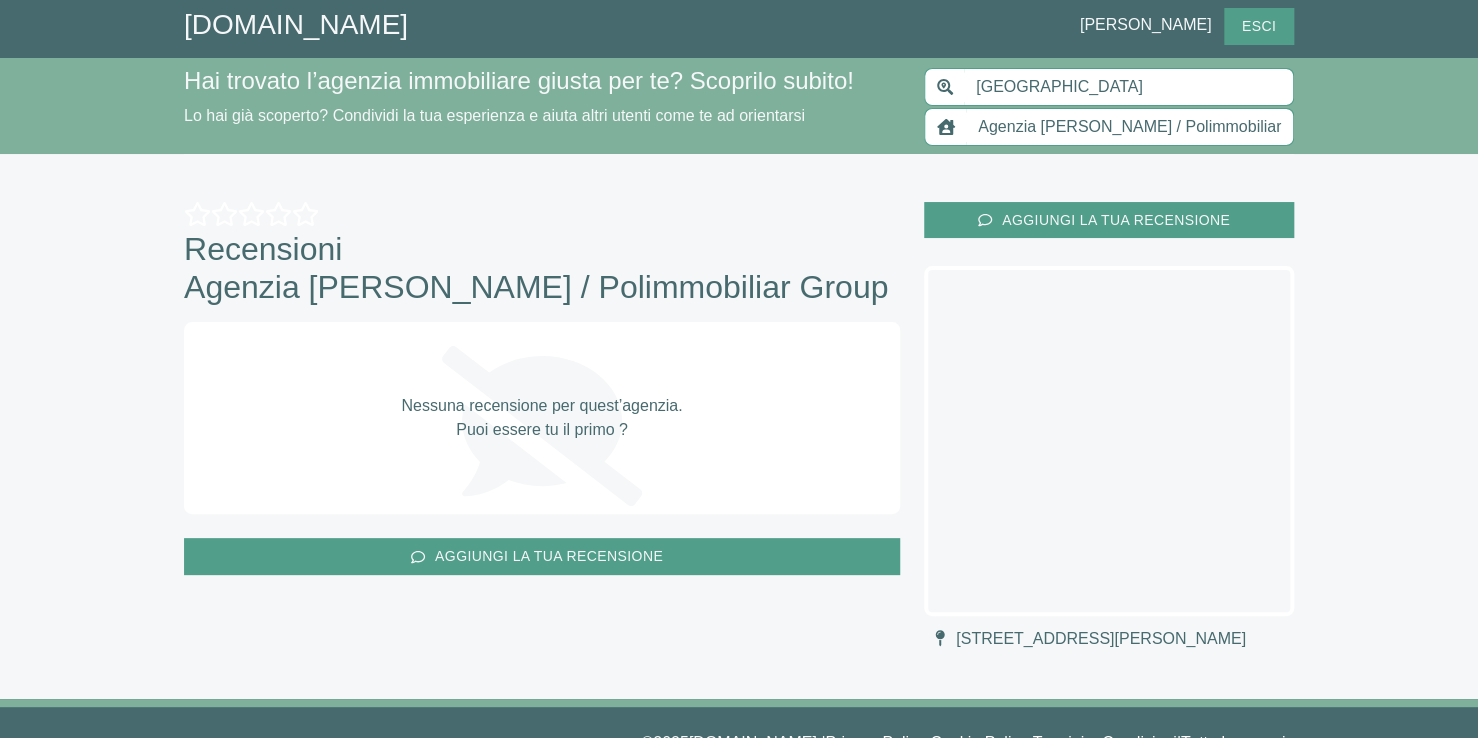 type on "urban home" 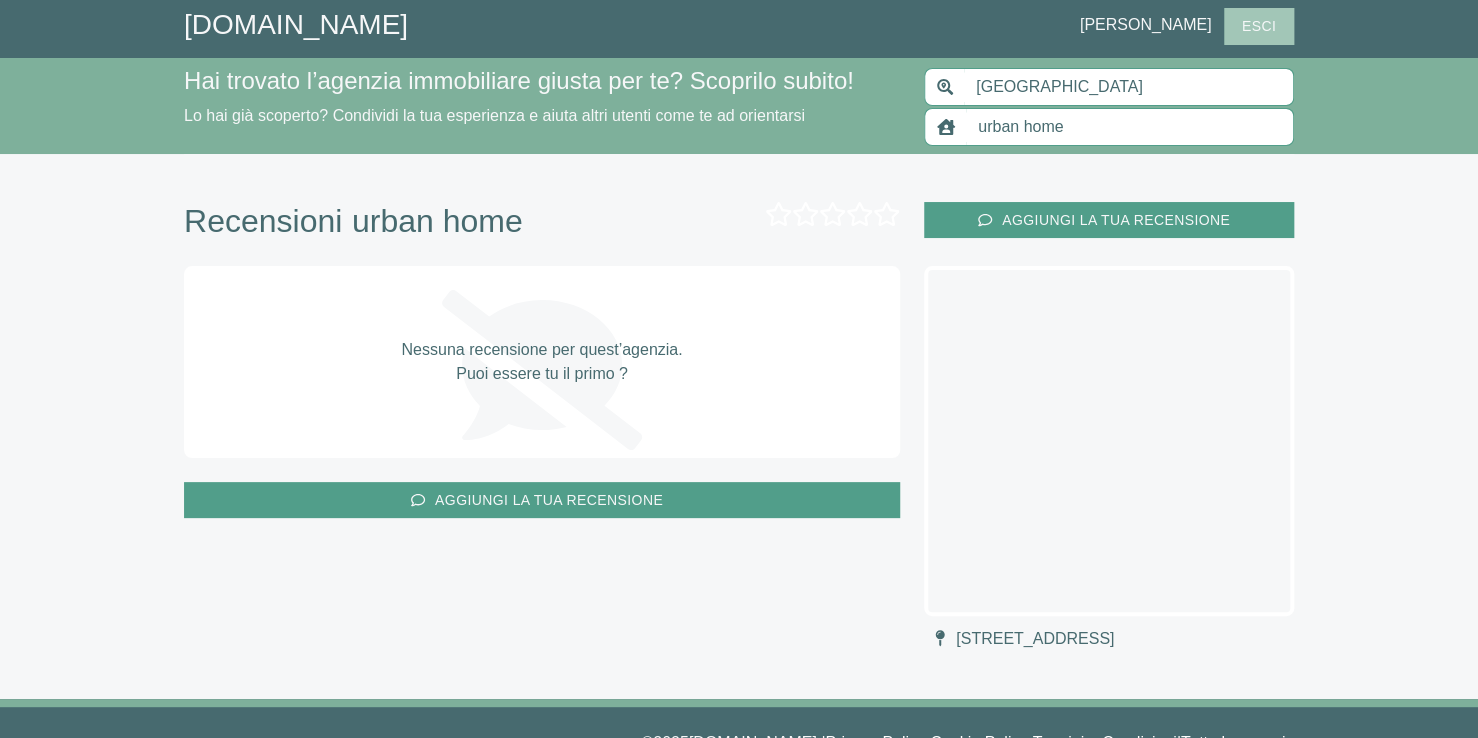 click on "Esci" 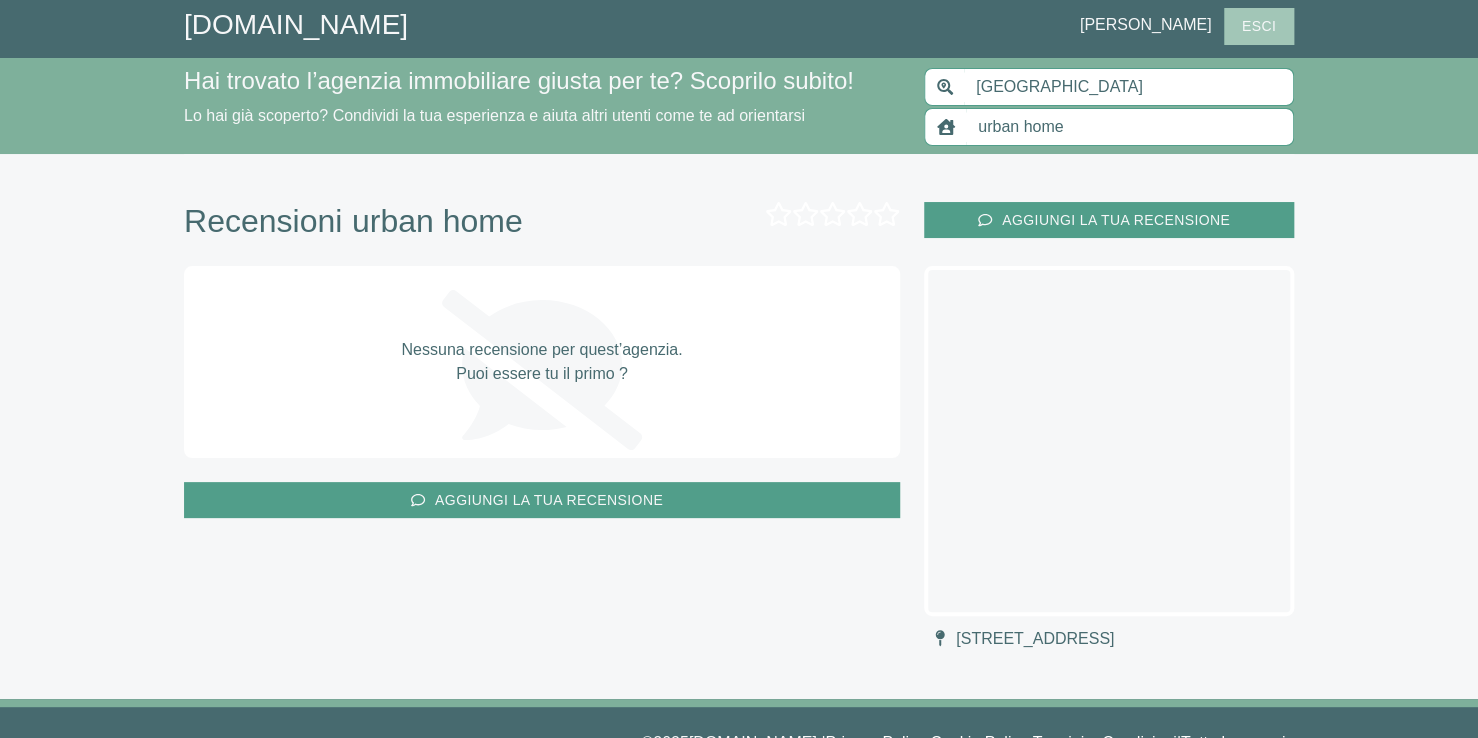 type 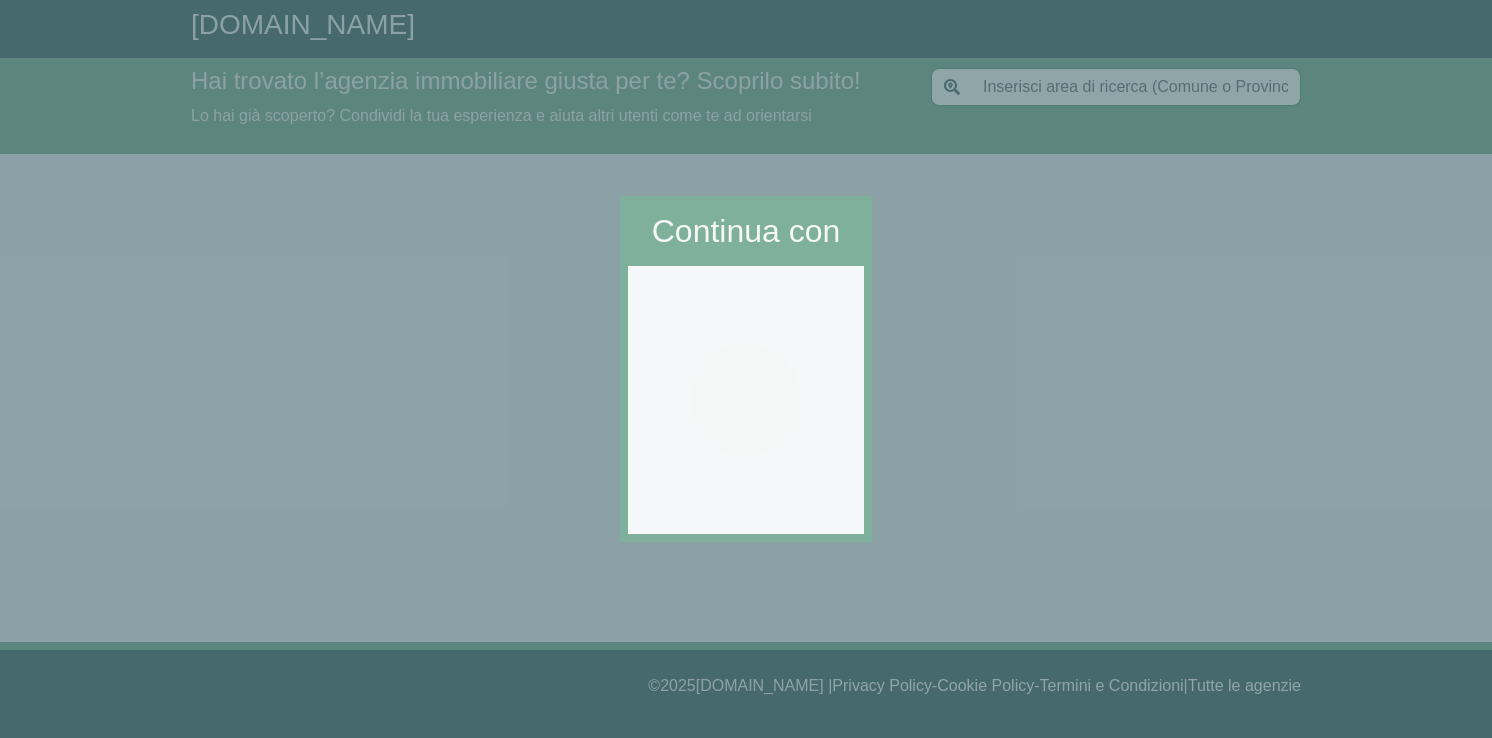 scroll, scrollTop: 0, scrollLeft: 0, axis: both 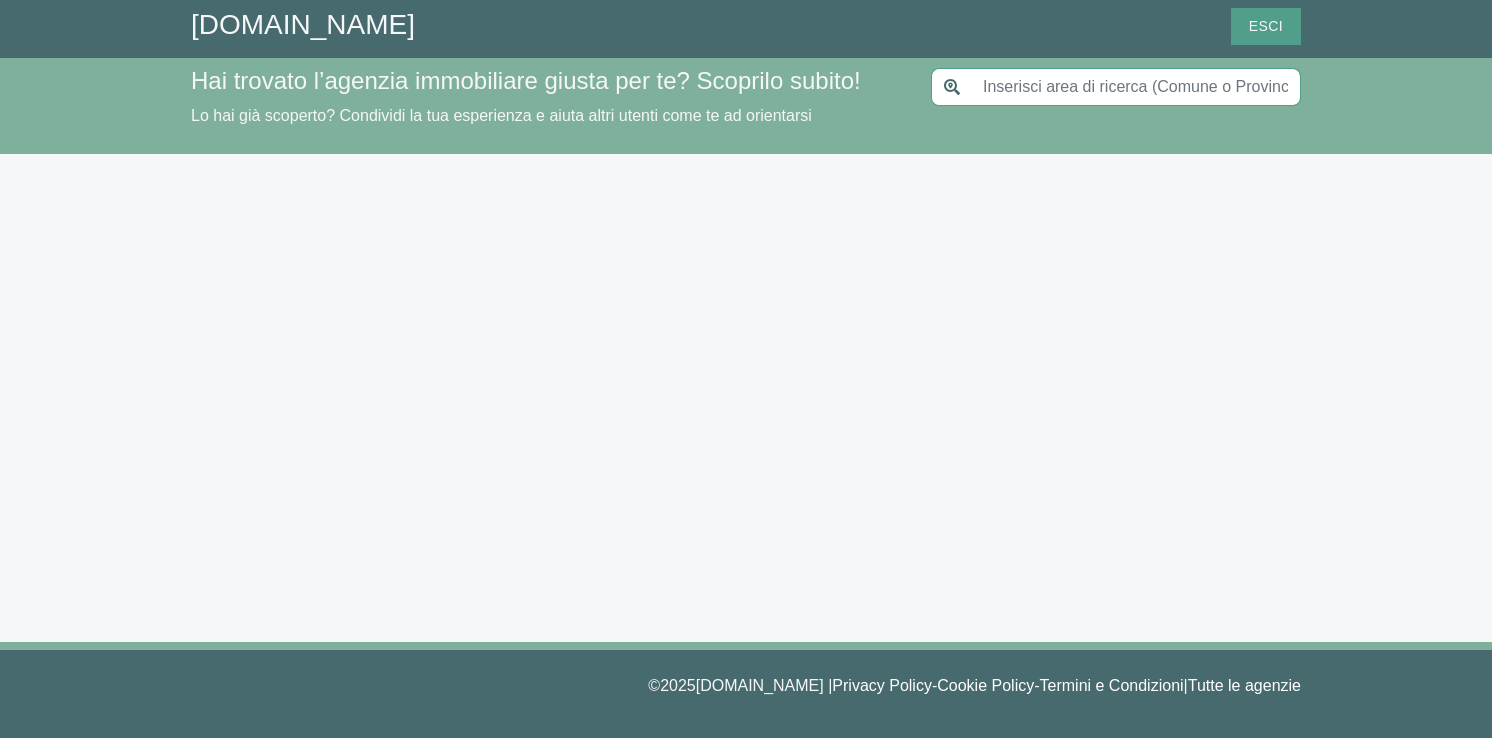 type on "[GEOGRAPHIC_DATA]" 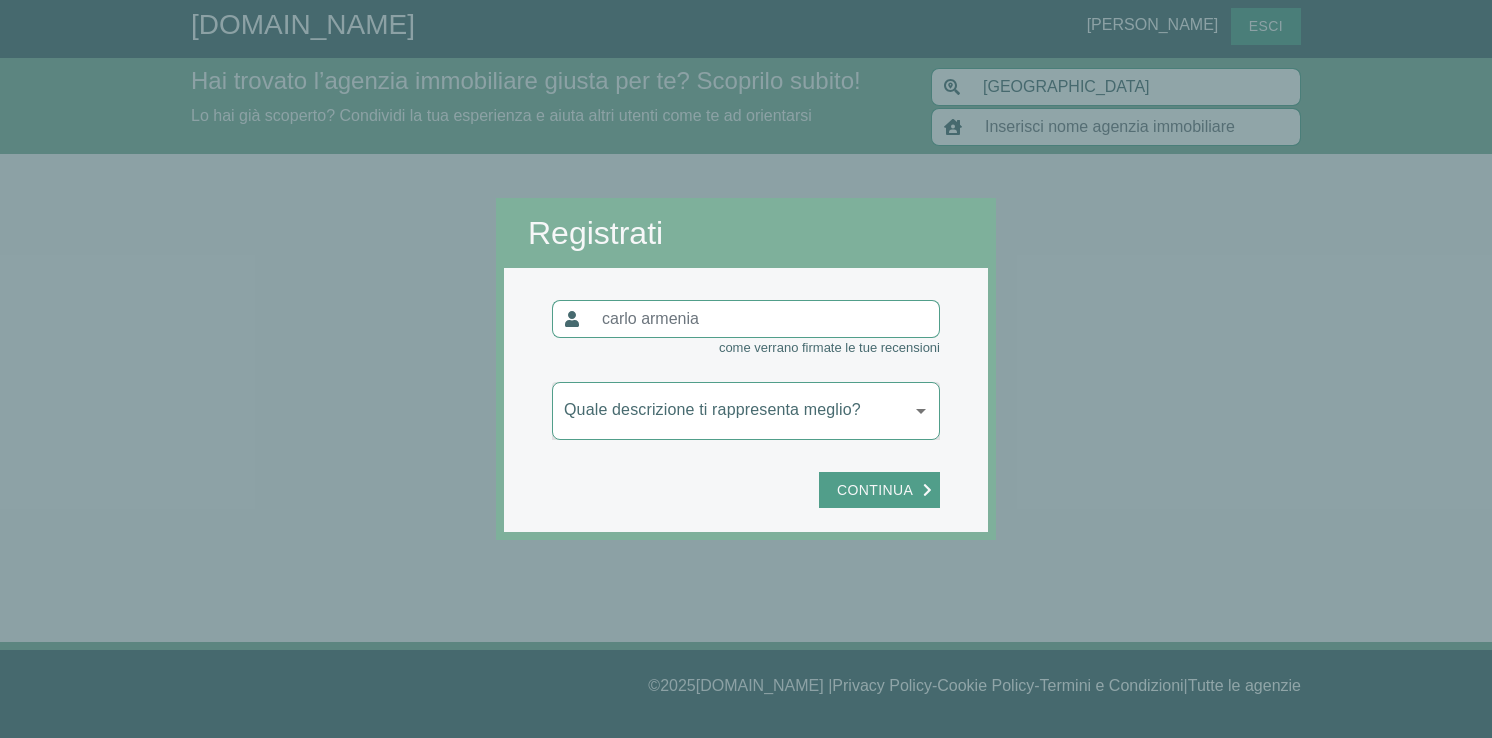 type on "Agenzia [PERSON_NAME] / Polimmobiliar Group" 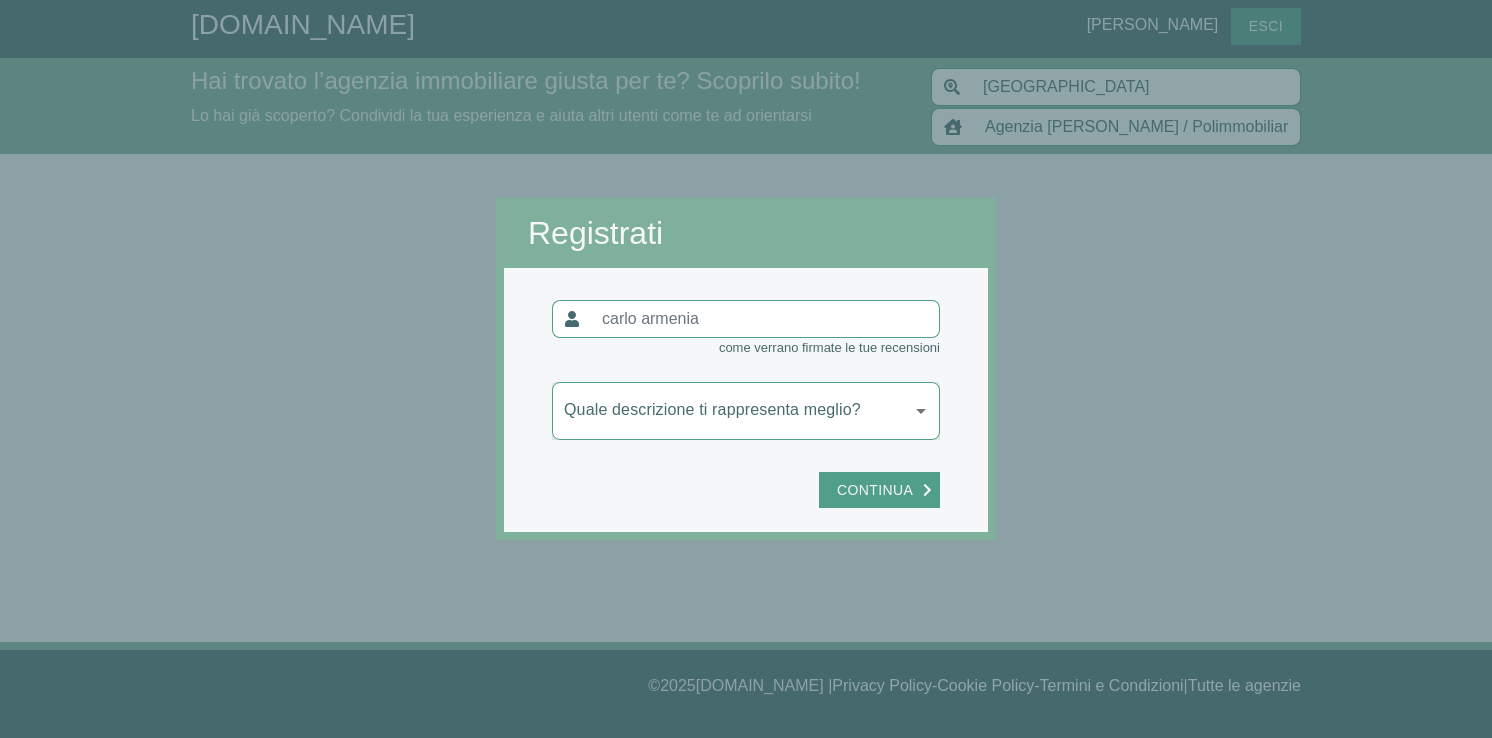 click on "GiustAgenzia.it carlo armenia   Esci Hai trovato l’agenzia immobiliare giusta per te? Scoprilo subito! Lo hai già scoperto? Condividi la tua esperienza e aiuta altri utenti come te ad orientarsi Torino Torino  ( Provincia ) Torino  ( TO ) Torgnon  ( AO ) Trino  ( VC ) Spotorno  ( SV ) Agenzia Ragona / Polimmobiliar Group Agenzia Ragona / Polimmobiliar Group Aragona Immobiliare Agenzia immobiliare AGENZIA IMMOBILIARE Punto Polimmobiliare Aggiungi nuova agenzia Registrati come verrano firmate le tue recensioni Quale descrizione ti rappresenta meglio? ​ Con quante agenzie sei entrato in contatto? ​ Continua ©  2025  GiustAgenzia.it |  Privacy Policy  -  Cookie Policy  -  Termini e Condizioni  |  Tutte le agenzie ©  2025  GiustAgenzia.it  Privacy Policy  -  Cookie Policy  -  Termini e Condizioni    Tutte le agenzie" at bounding box center (746, 369) 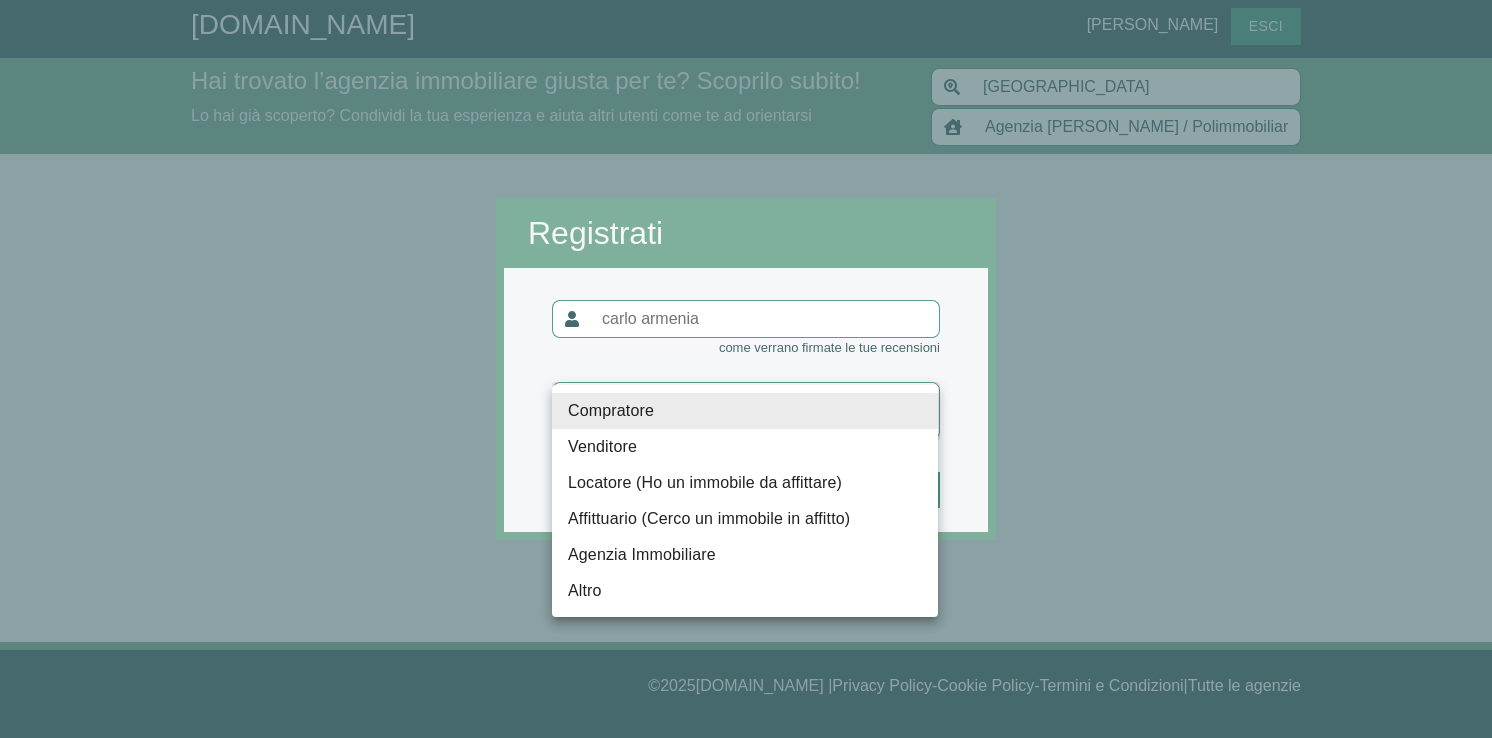 click at bounding box center [746, 369] 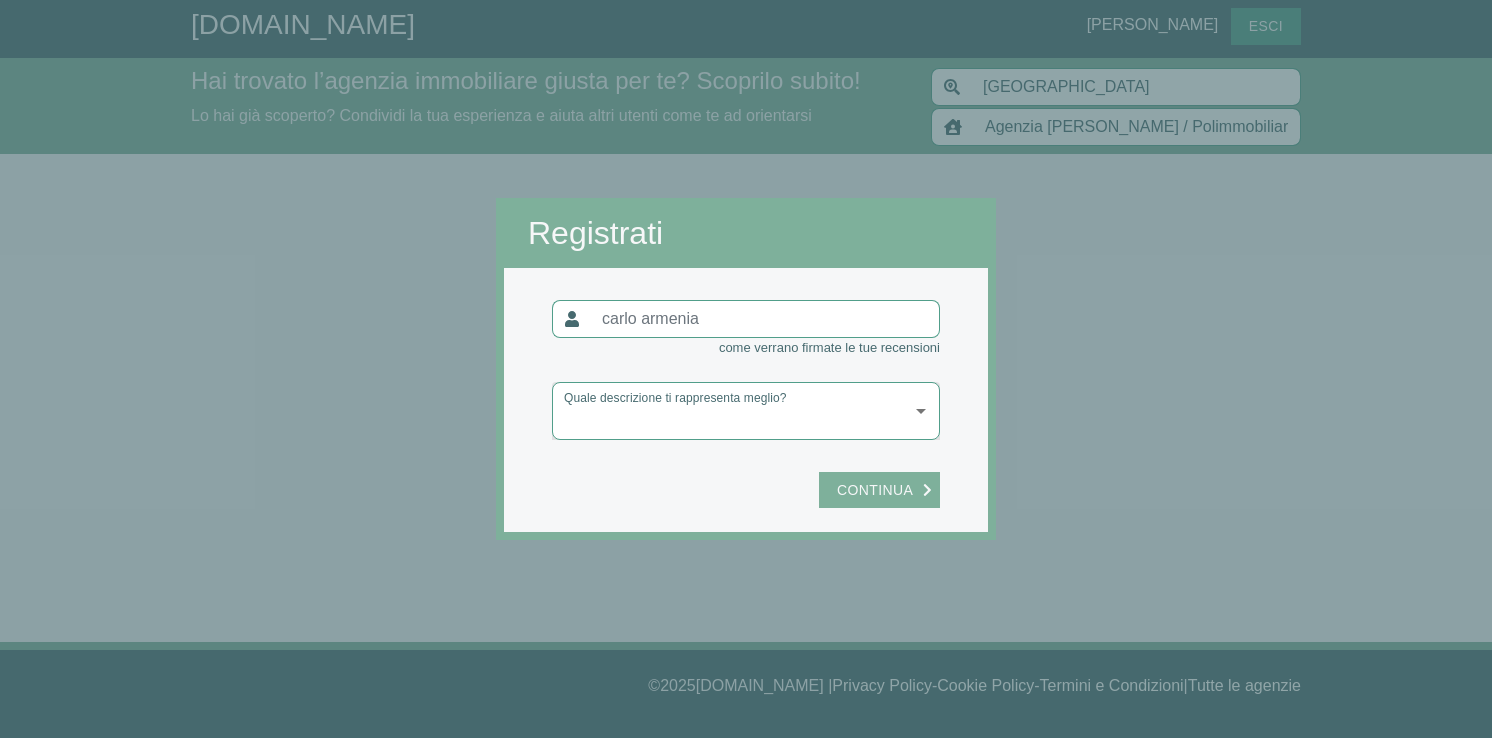 click on "Continua" 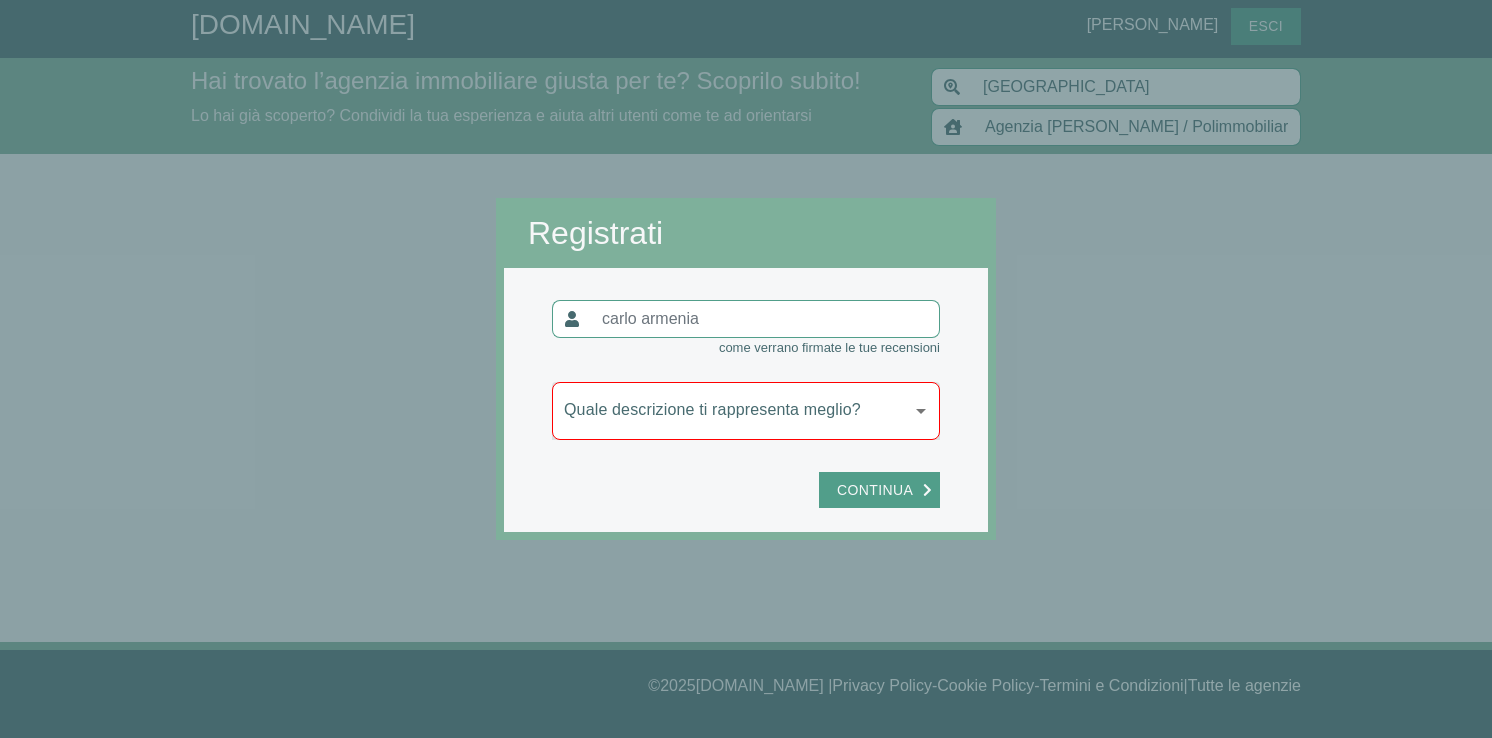 click on "GiustAgenzia.it carlo armenia   Esci Hai trovato l’agenzia immobiliare giusta per te? Scoprilo subito! Lo hai già scoperto? Condividi la tua esperienza e aiuta altri utenti come te ad orientarsi Torino Torino  ( Provincia ) Torino  ( TO ) Torgnon  ( AO ) Trino  ( VC ) Spotorno  ( SV ) Agenzia Ragona / Polimmobiliar Group Agenzia Ragona / Polimmobiliar Group Aragona Immobiliare Agenzia immobiliare AGENZIA IMMOBILIARE Punto Polimmobiliare Aggiungi nuova agenzia Registrati come verrano firmate le tue recensioni Quale descrizione ti rappresenta meglio? ​ Descriviti meglio Con quante agenzie sei entrato in contatto? ​ Continua ©  2025  GiustAgenzia.it |  Privacy Policy  -  Cookie Policy  -  Termini e Condizioni  |  Tutte le agenzie ©  2025  GiustAgenzia.it  Privacy Policy  -  Cookie Policy  -  Termini e Condizioni    Tutte le agenzie" at bounding box center [746, 369] 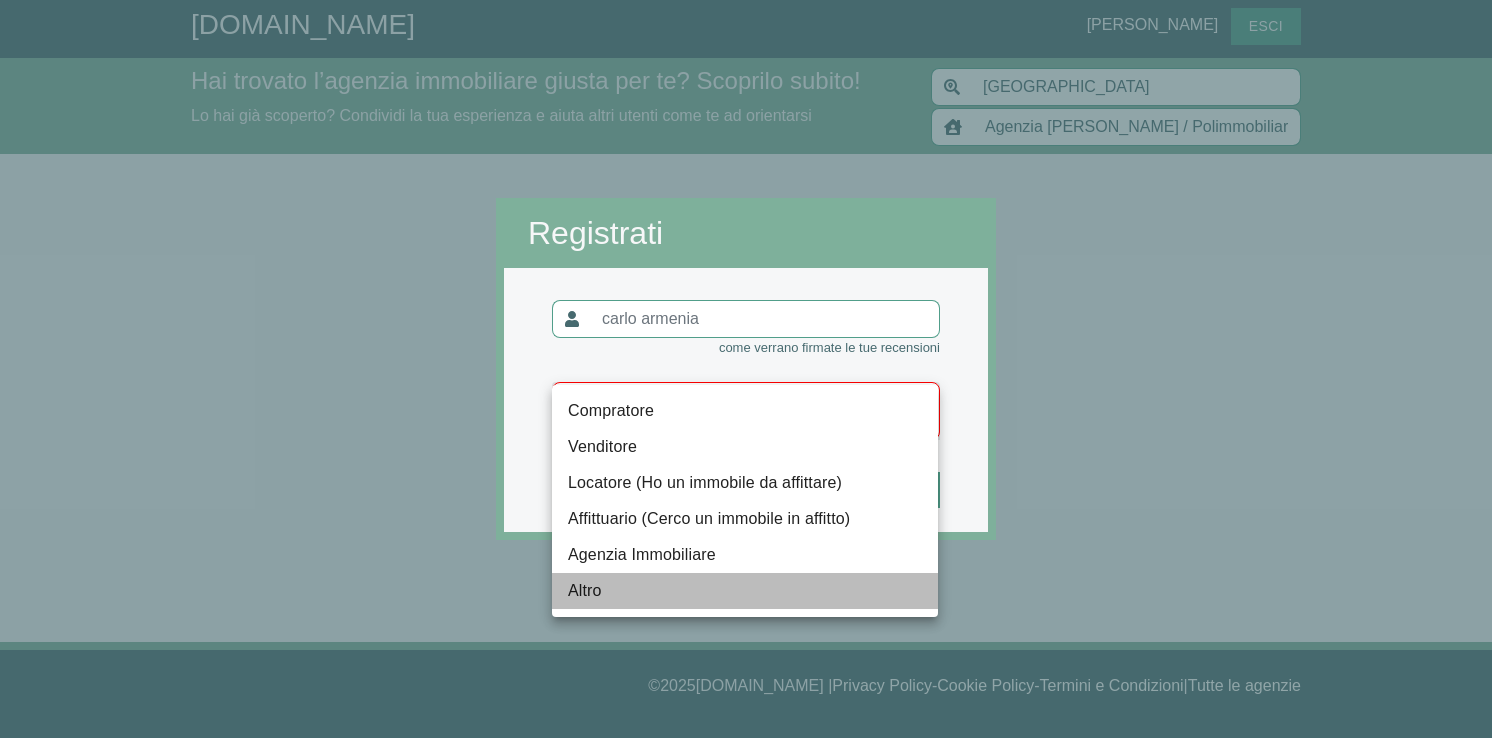 click on "Altro" at bounding box center [745, 591] 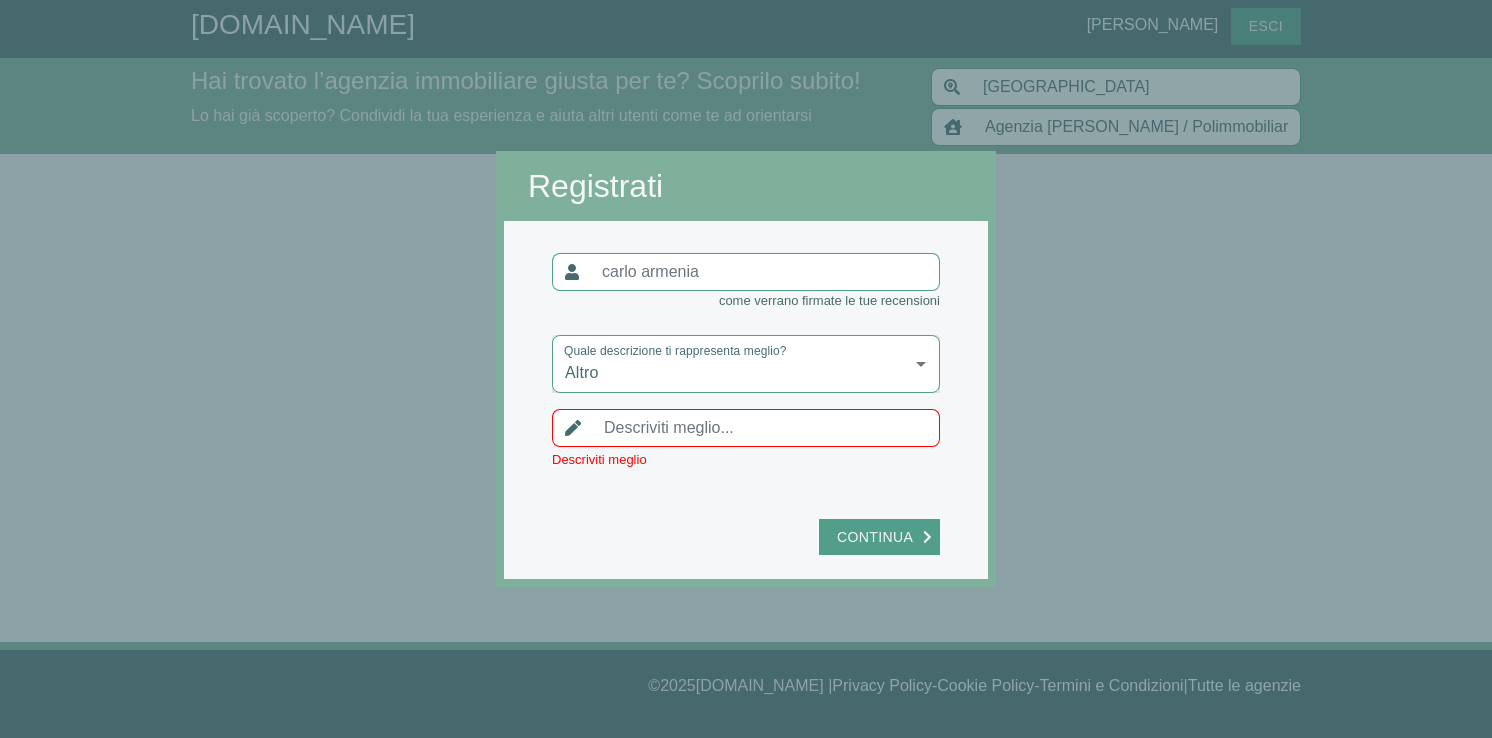 click on "GiustAgenzia.it carlo armenia   Esci Hai trovato l’agenzia immobiliare giusta per te? Scoprilo subito! Lo hai già scoperto? Condividi la tua esperienza e aiuta altri utenti come te ad orientarsi Torino Torino  ( Provincia ) Torino  ( TO ) Torgnon  ( AO ) Trino  ( VC ) Spotorno  ( SV ) Agenzia Ragona / Polimmobiliar Group Agenzia Ragona / Polimmobiliar Group Aragona Immobiliare Agenzia immobiliare AGENZIA IMMOBILIARE Punto Polimmobiliare Aggiungi nuova agenzia Registrati come verrano firmate le tue recensioni Quale descrizione ti rappresenta meglio? Altro altro Descriviti meglio Con quante agenzie sei entrato in contatto? ​ Continua ©  2025  GiustAgenzia.it |  Privacy Policy  -  Cookie Policy  -  Termini e Condizioni  |  Tutte le agenzie ©  2025  GiustAgenzia.it  Privacy Policy  -  Cookie Policy  -  Termini e Condizioni    Tutte le agenzie" at bounding box center (746, 369) 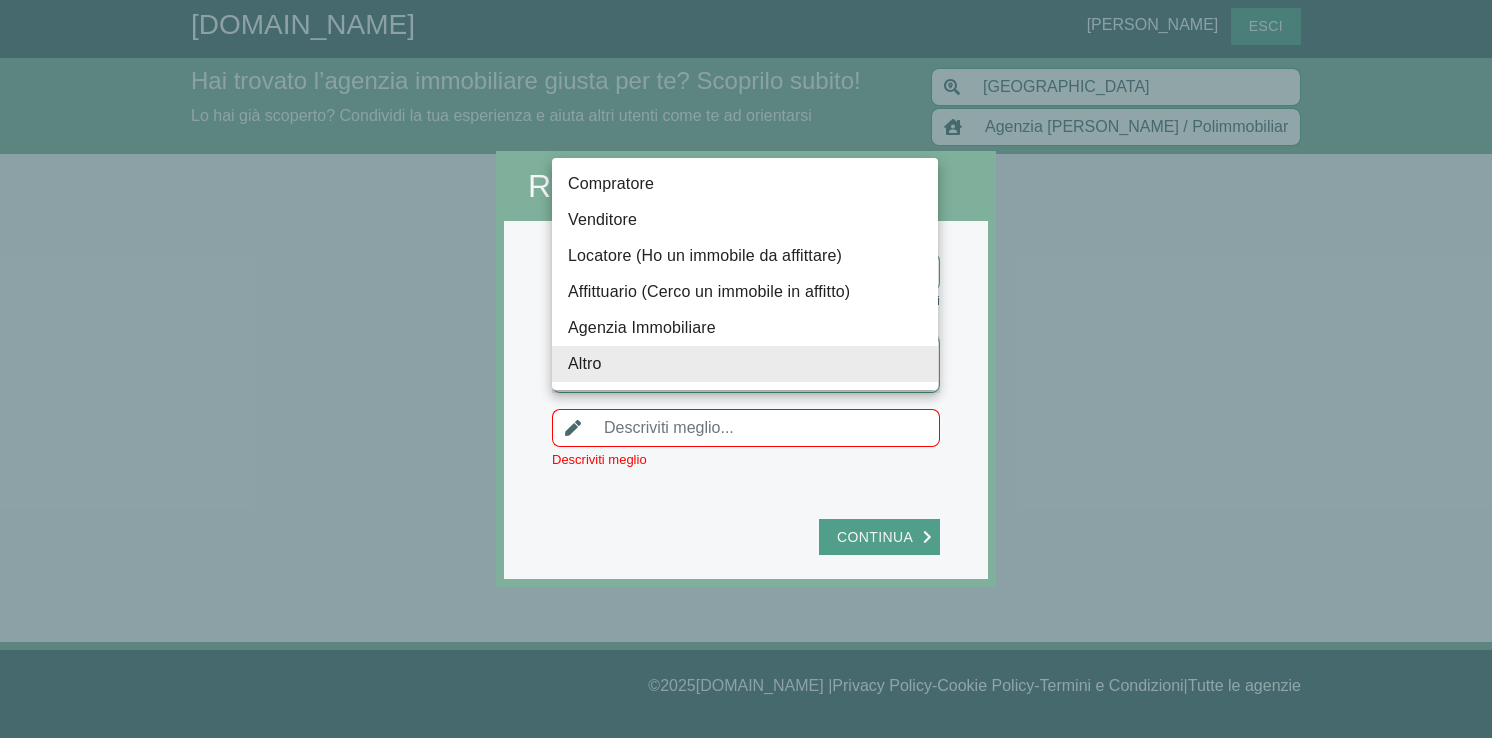 click on "Compratore" at bounding box center [745, 184] 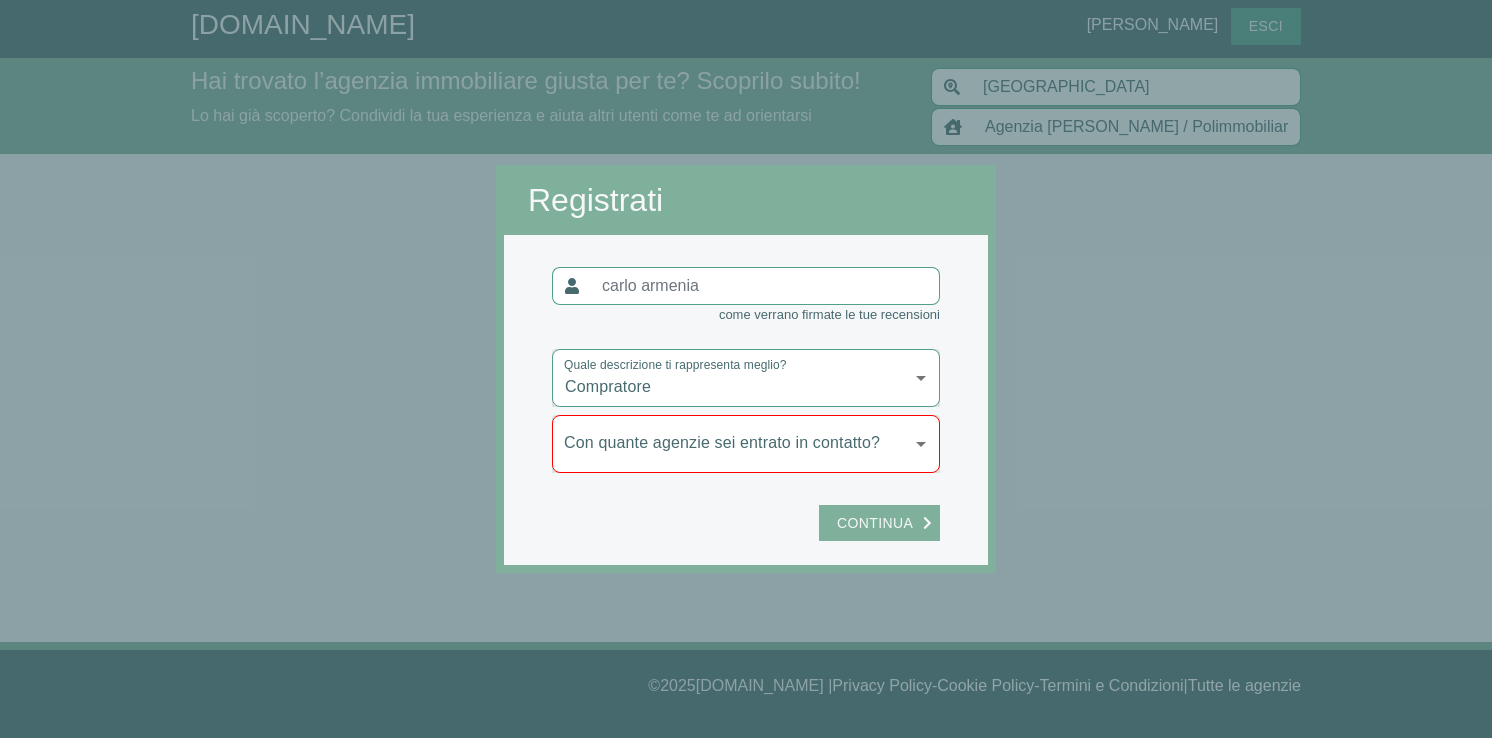 click on "Continua" 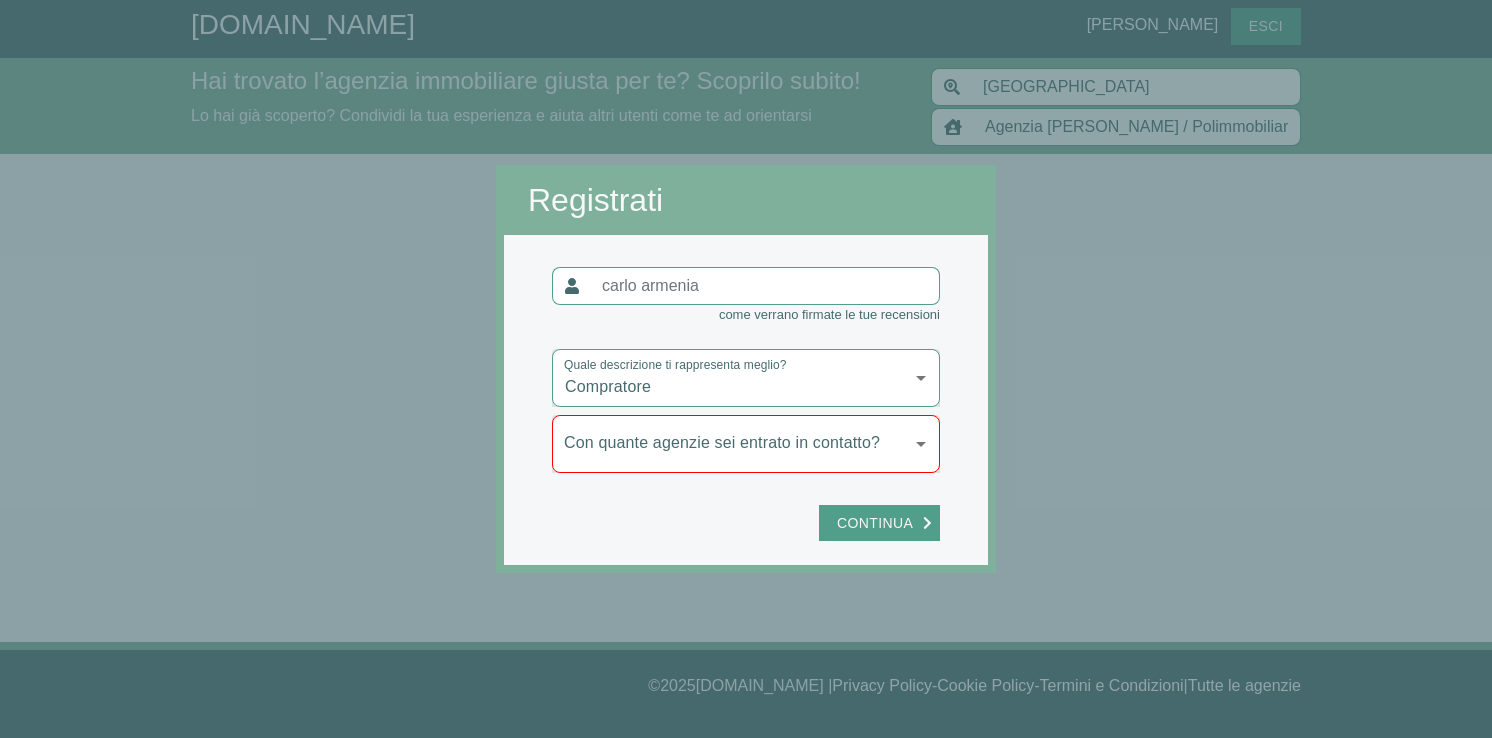 click on "GiustAgenzia.it carlo armenia   Esci Hai trovato l’agenzia immobiliare giusta per te? Scoprilo subito! Lo hai già scoperto? Condividi la tua esperienza e aiuta altri utenti come te ad orientarsi Torino Torino  ( Provincia ) Torino  ( TO ) Torgnon  ( AO ) Trino  ( VC ) Spotorno  ( SV ) Agenzia Ragona / Polimmobiliar Group Agenzia Ragona / Polimmobiliar Group Aragona Immobiliare Agenzia immobiliare AGENZIA IMMOBILIARE Punto Polimmobiliare Aggiungi nuova agenzia Registrati come verrano firmate le tue recensioni Quale descrizione ti rappresenta meglio? Compratore compratore Descriviti meglio Con quante agenzie sei entrato in contatto? ​ Continua ©  2025  GiustAgenzia.it |  Privacy Policy  -  Cookie Policy  -  Termini e Condizioni  |  Tutte le agenzie ©  2025  GiustAgenzia.it  Privacy Policy  -  Cookie Policy  -  Termini e Condizioni    Tutte le agenzie" at bounding box center [746, 369] 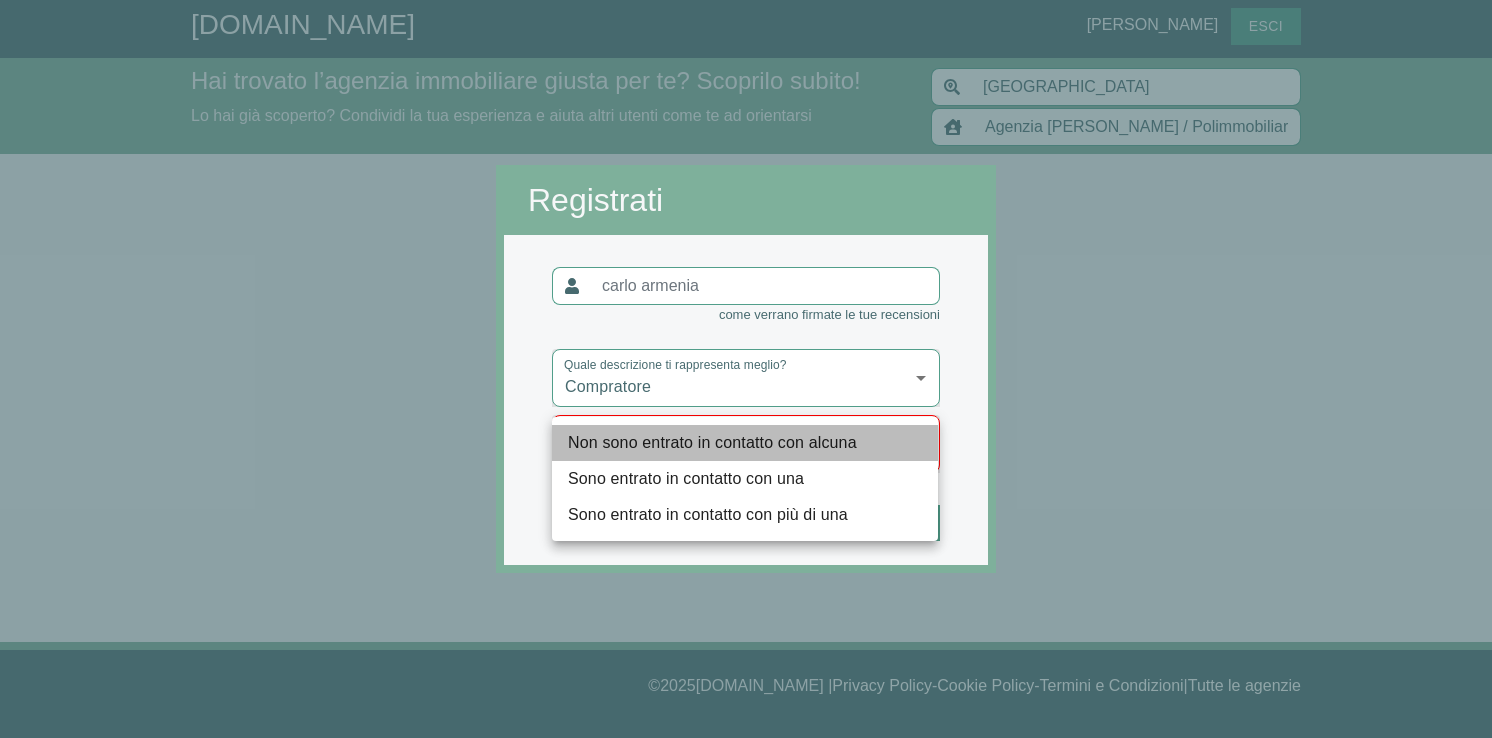 click on "Non sono entrato in contatto con alcuna" at bounding box center [745, 443] 